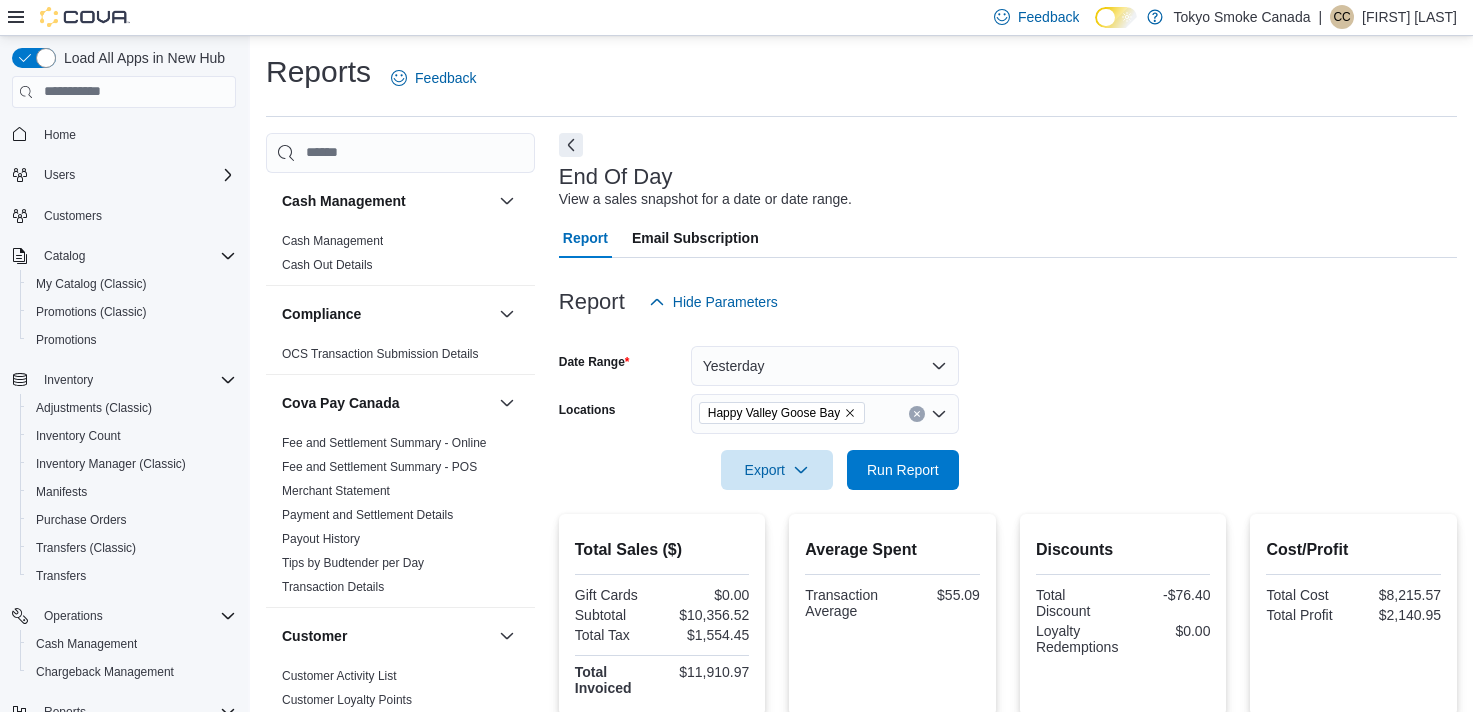scroll, scrollTop: 0, scrollLeft: 0, axis: both 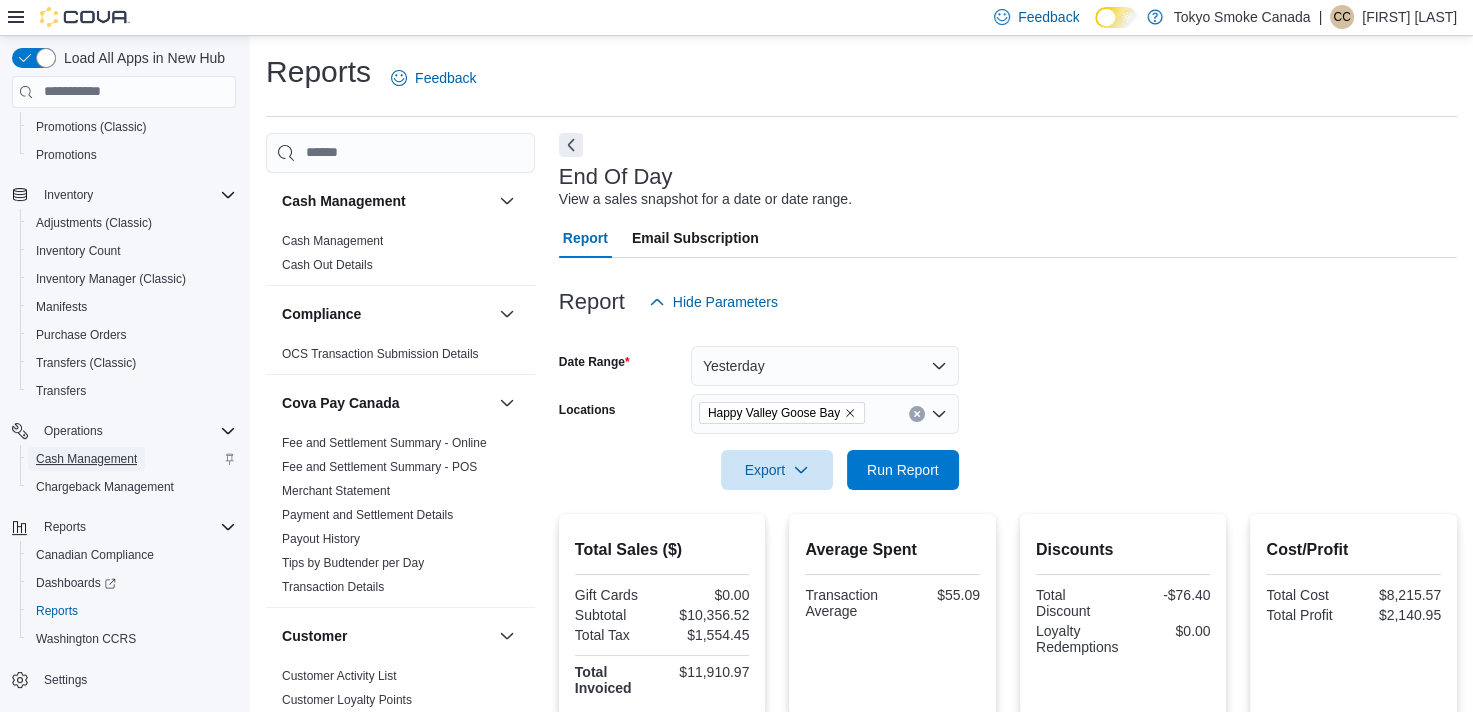 click on "Cash Management" at bounding box center [86, 459] 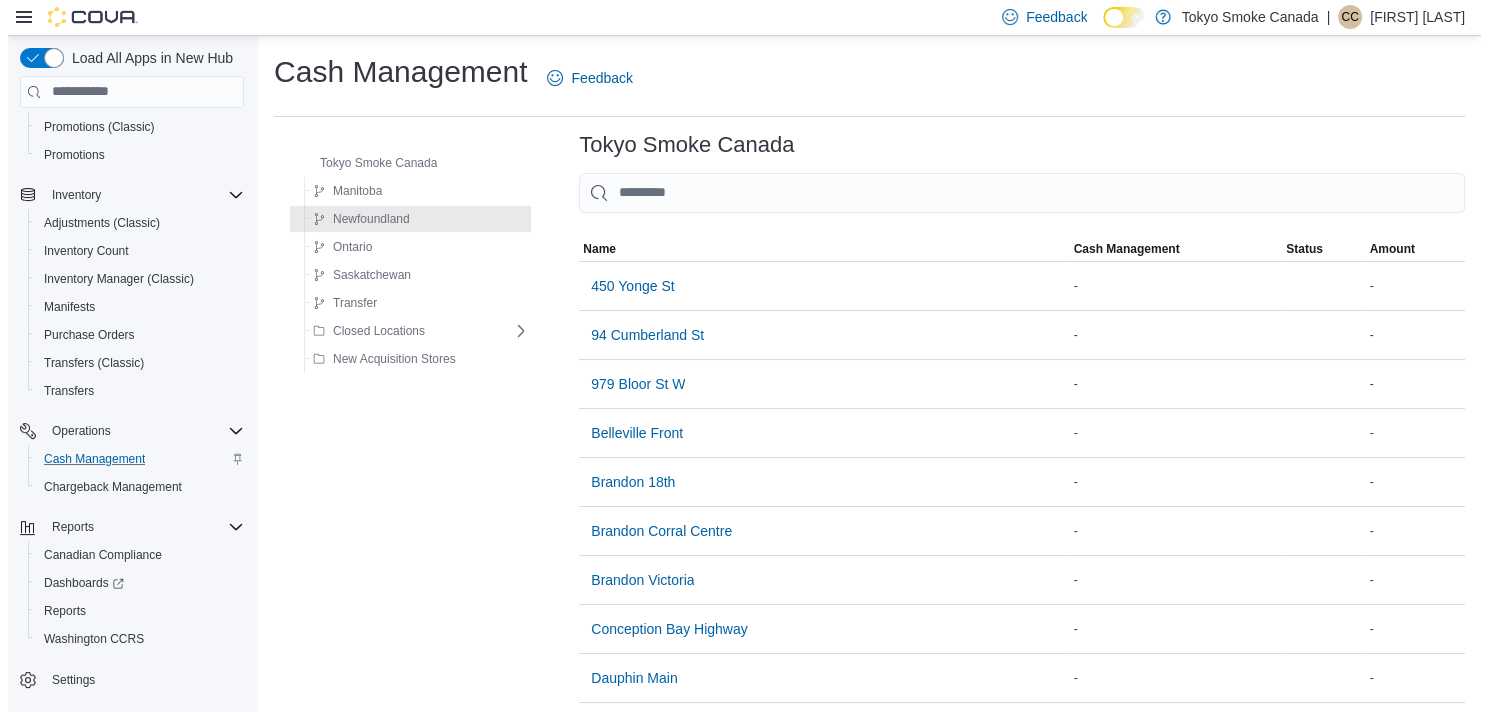 scroll, scrollTop: 140, scrollLeft: 0, axis: vertical 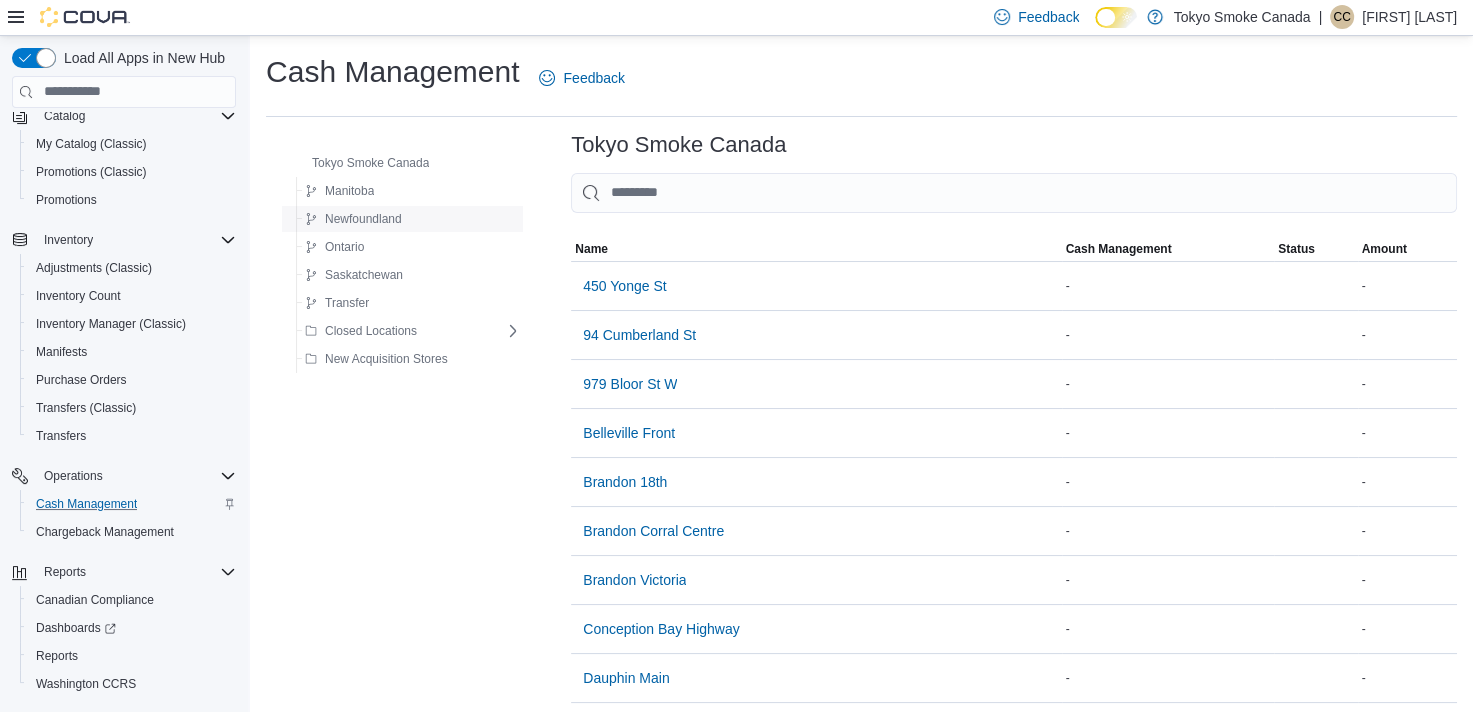 click on "Newfoundland" at bounding box center [409, 219] 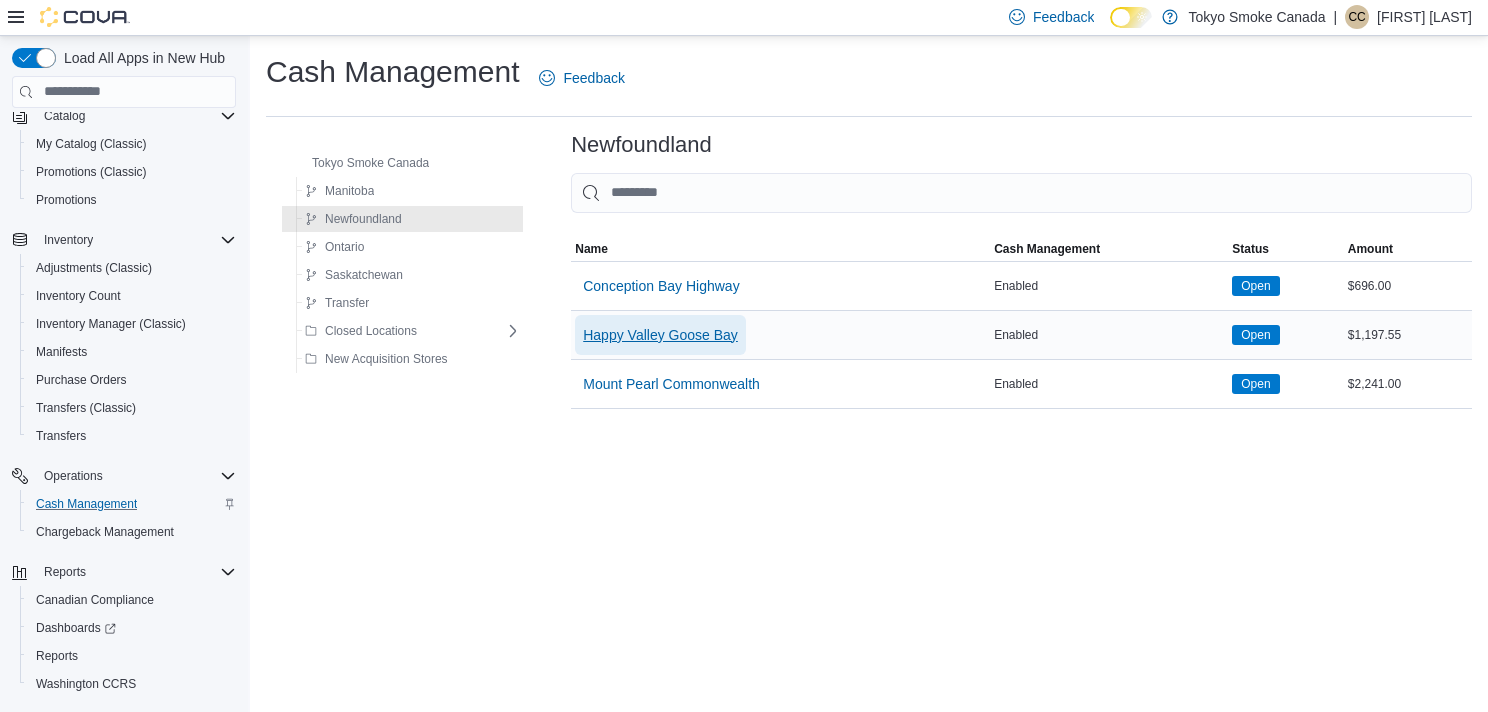 click on "Happy Valley Goose Bay" at bounding box center (660, 335) 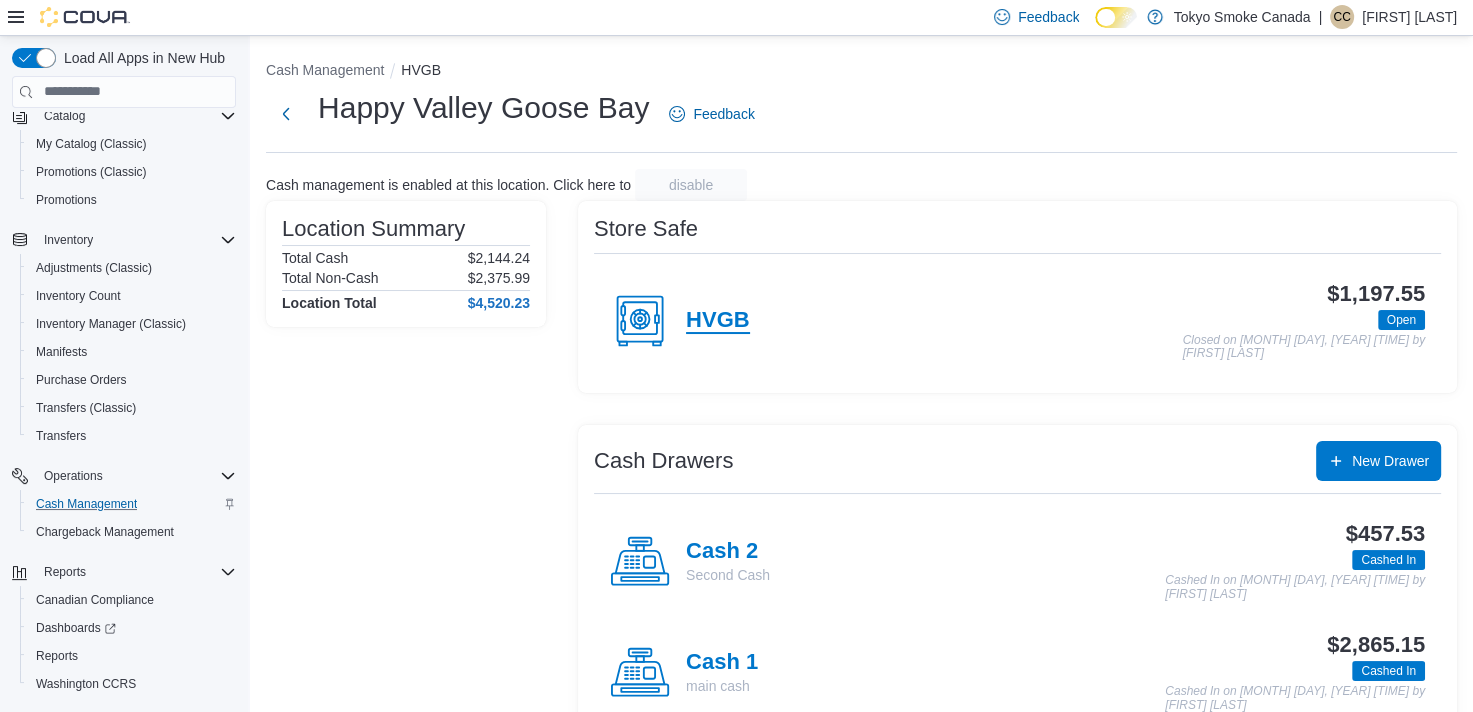 click on "HVGB" at bounding box center (718, 321) 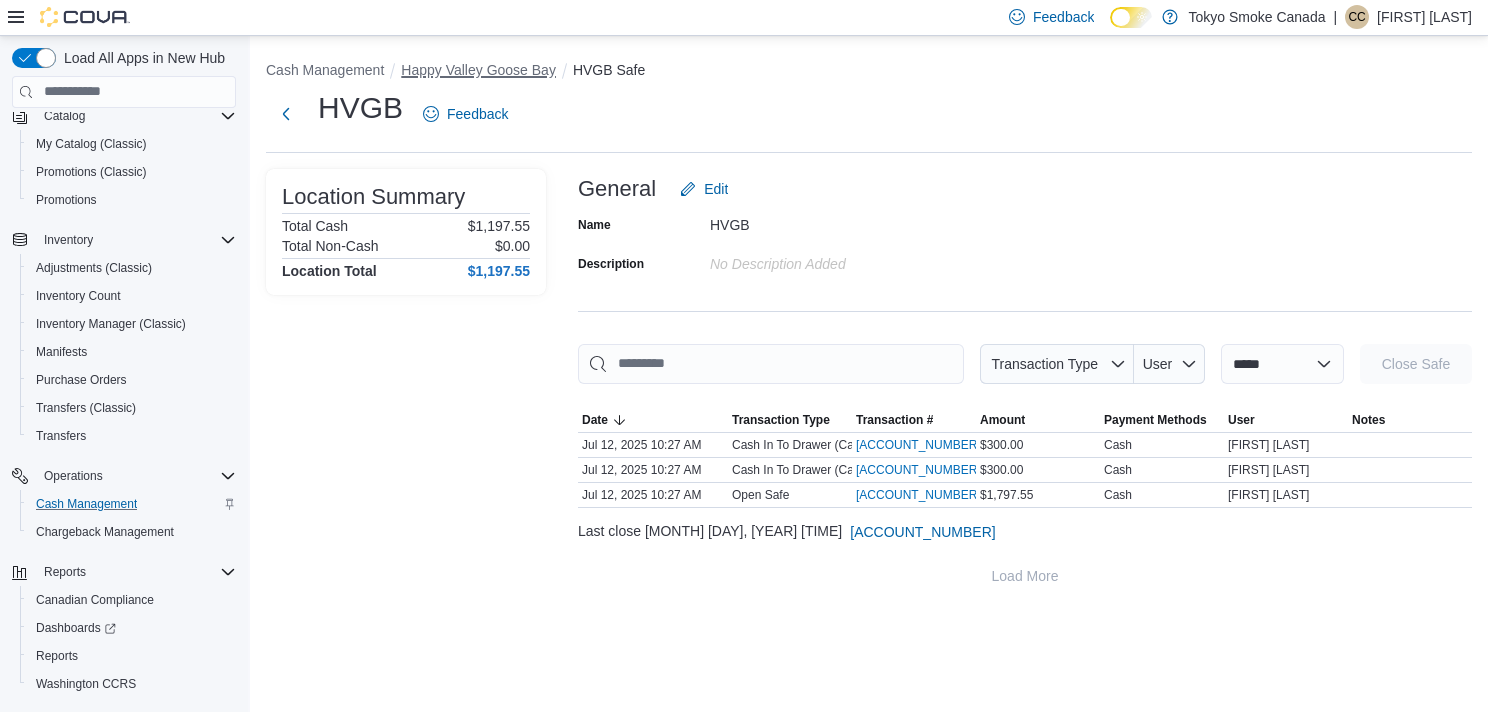 click on "Happy Valley Goose Bay" at bounding box center [478, 70] 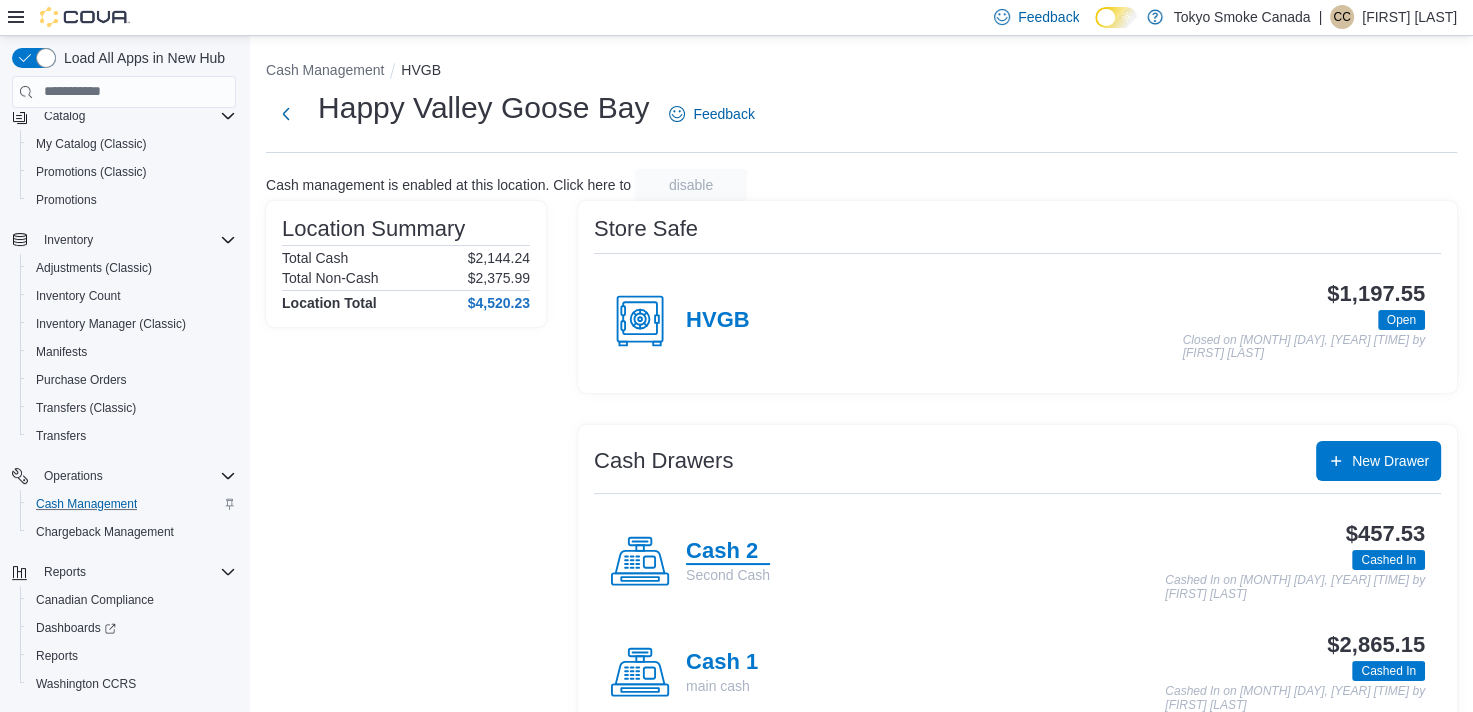 click on "Cash 2" at bounding box center [728, 552] 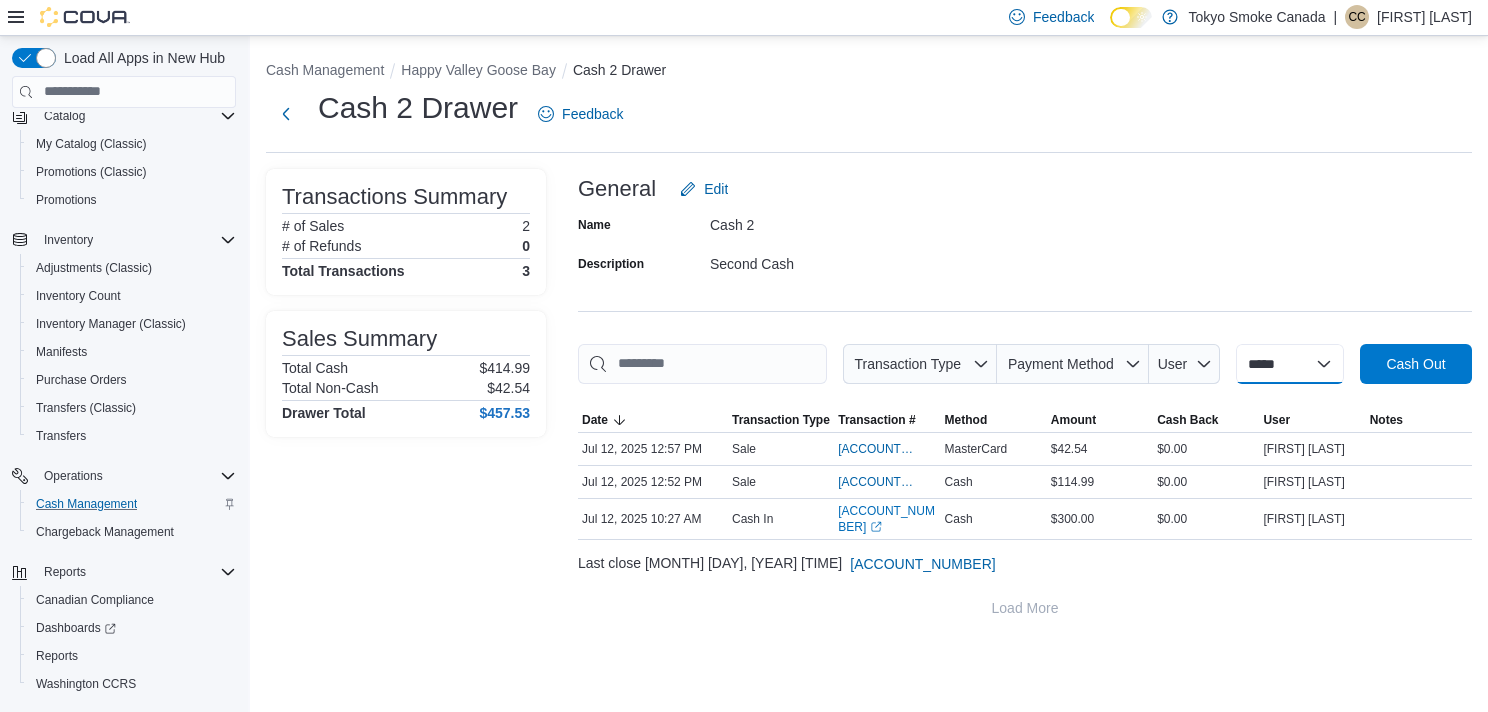 drag, startPoint x: 1287, startPoint y: 371, endPoint x: 1274, endPoint y: 382, distance: 17.029387 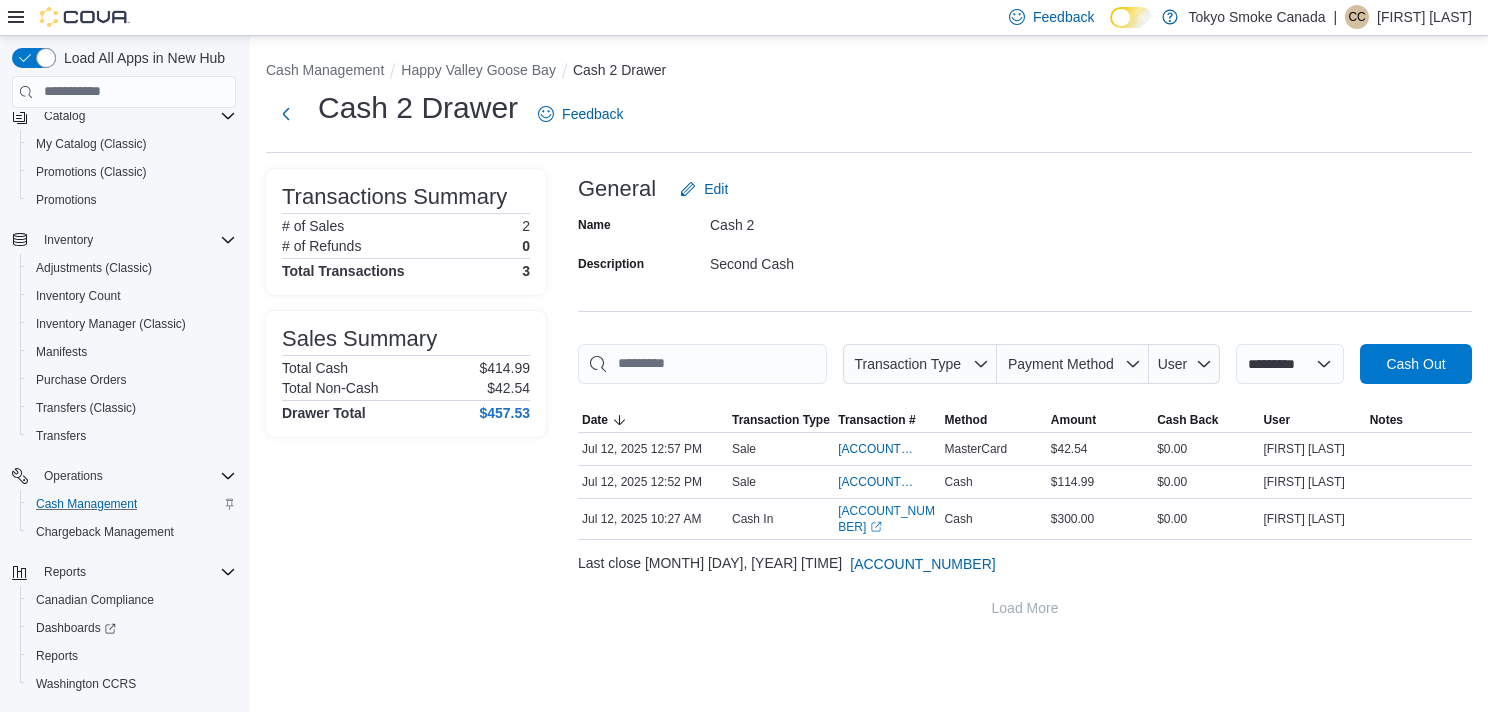 click on "**********" at bounding box center (1290, 364) 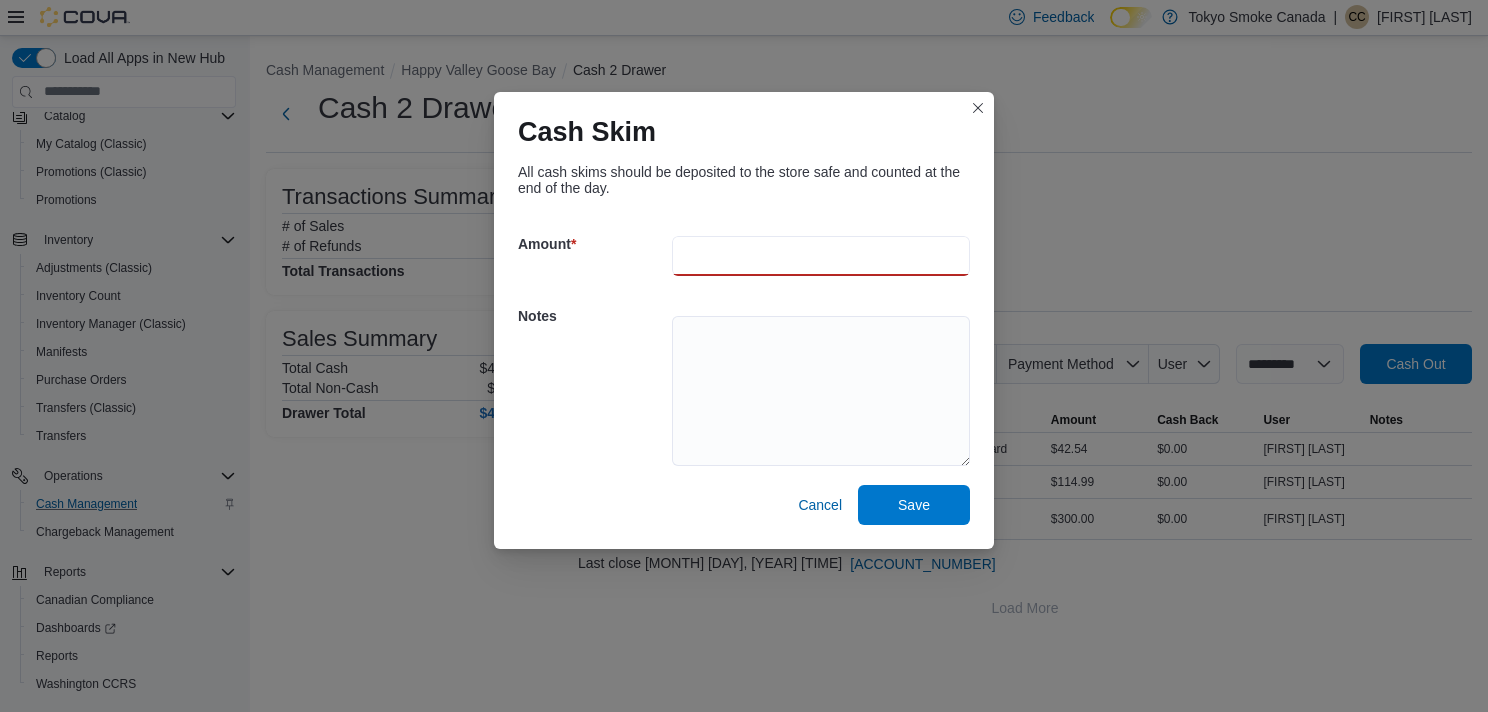 click at bounding box center (821, 256) 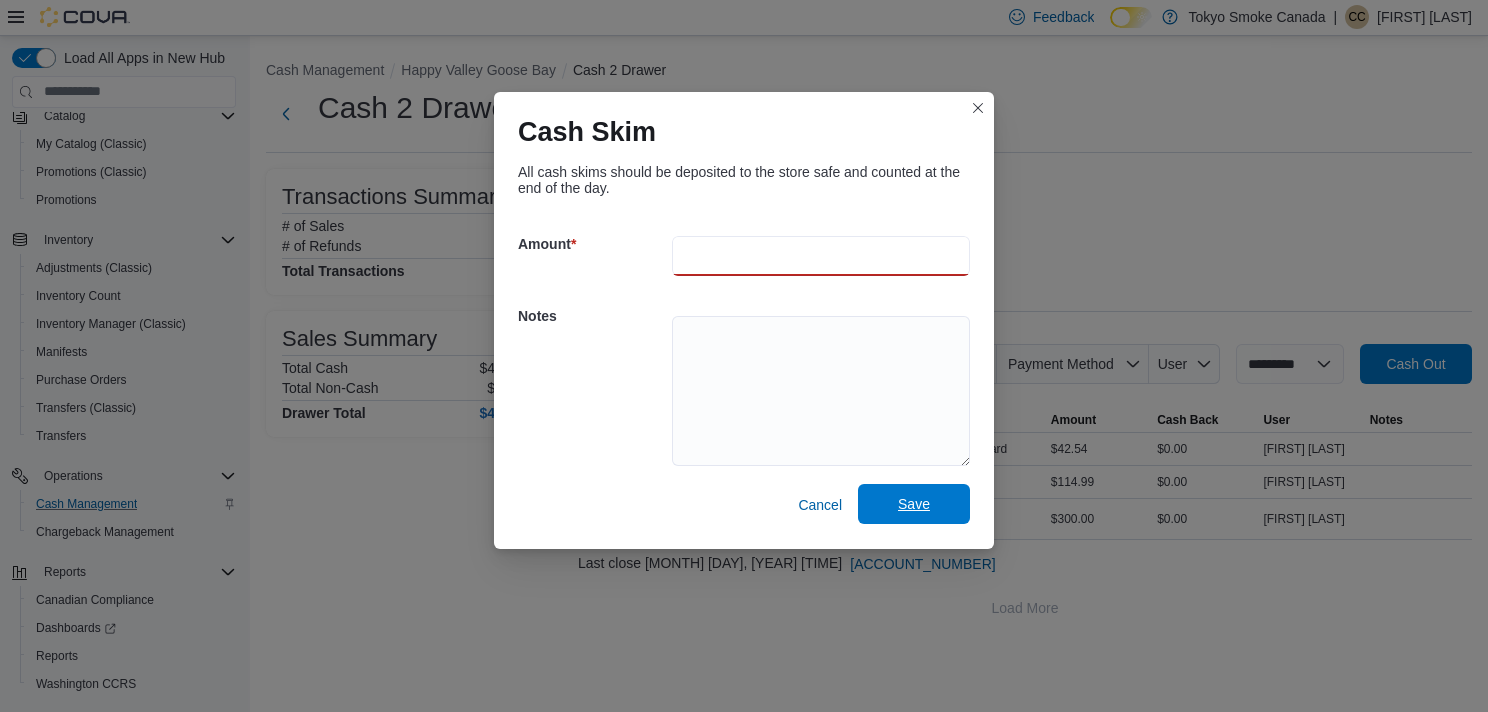 type on "******" 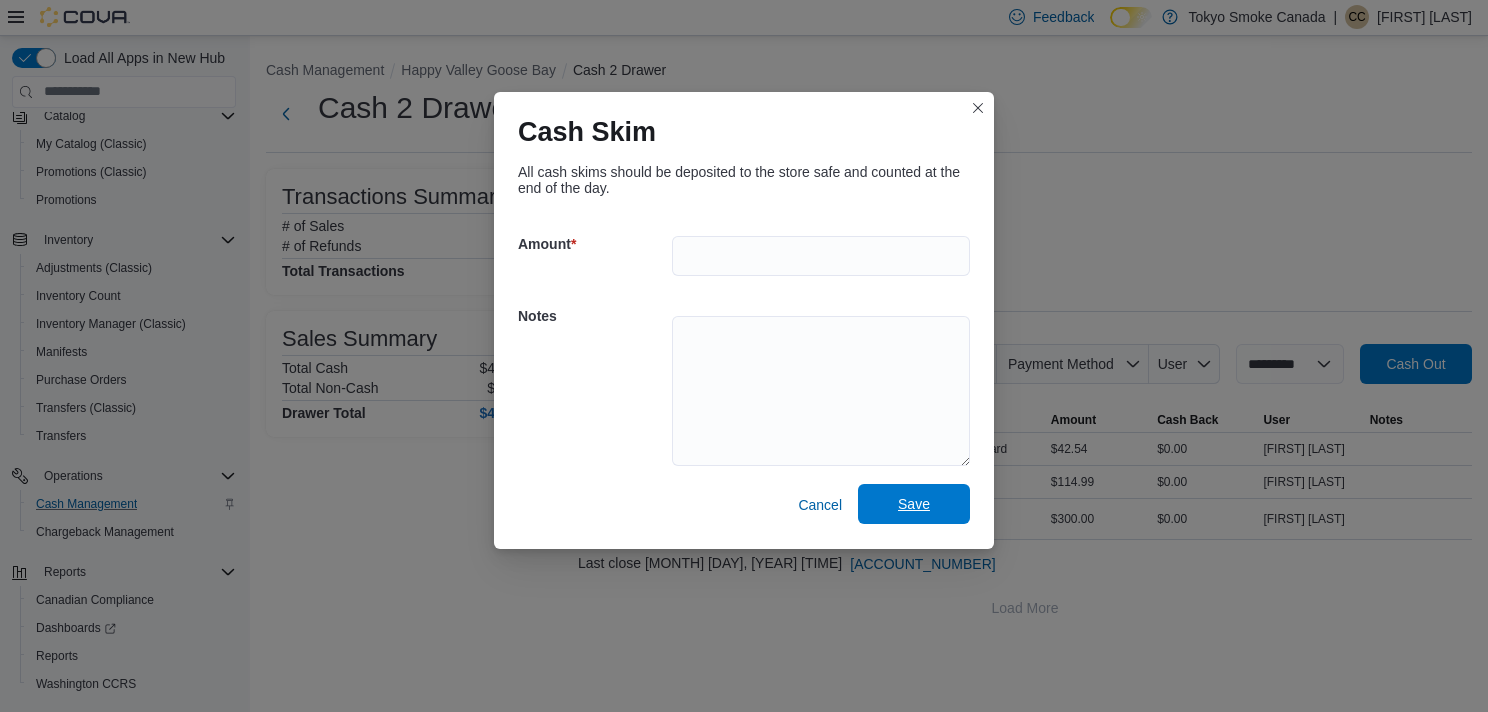 click on "Save" at bounding box center (914, 504) 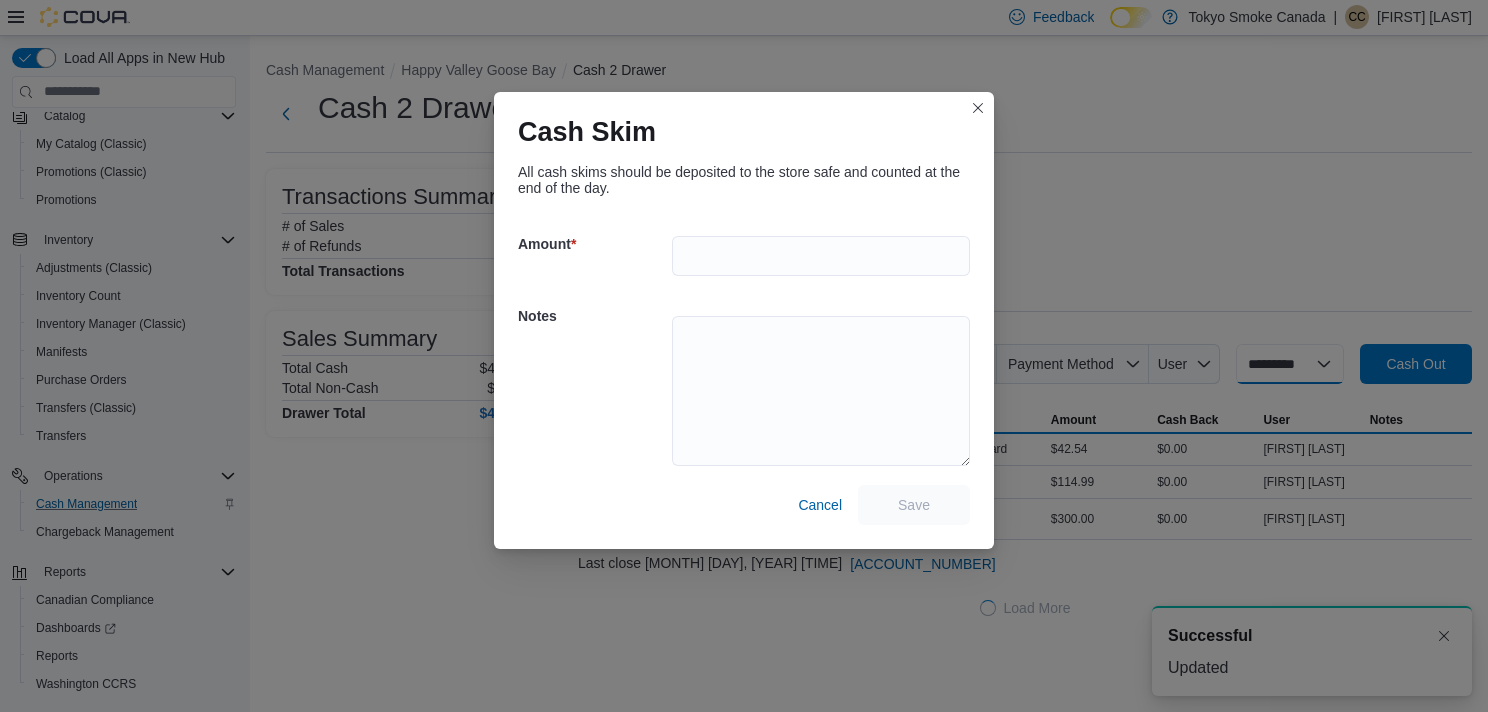 select 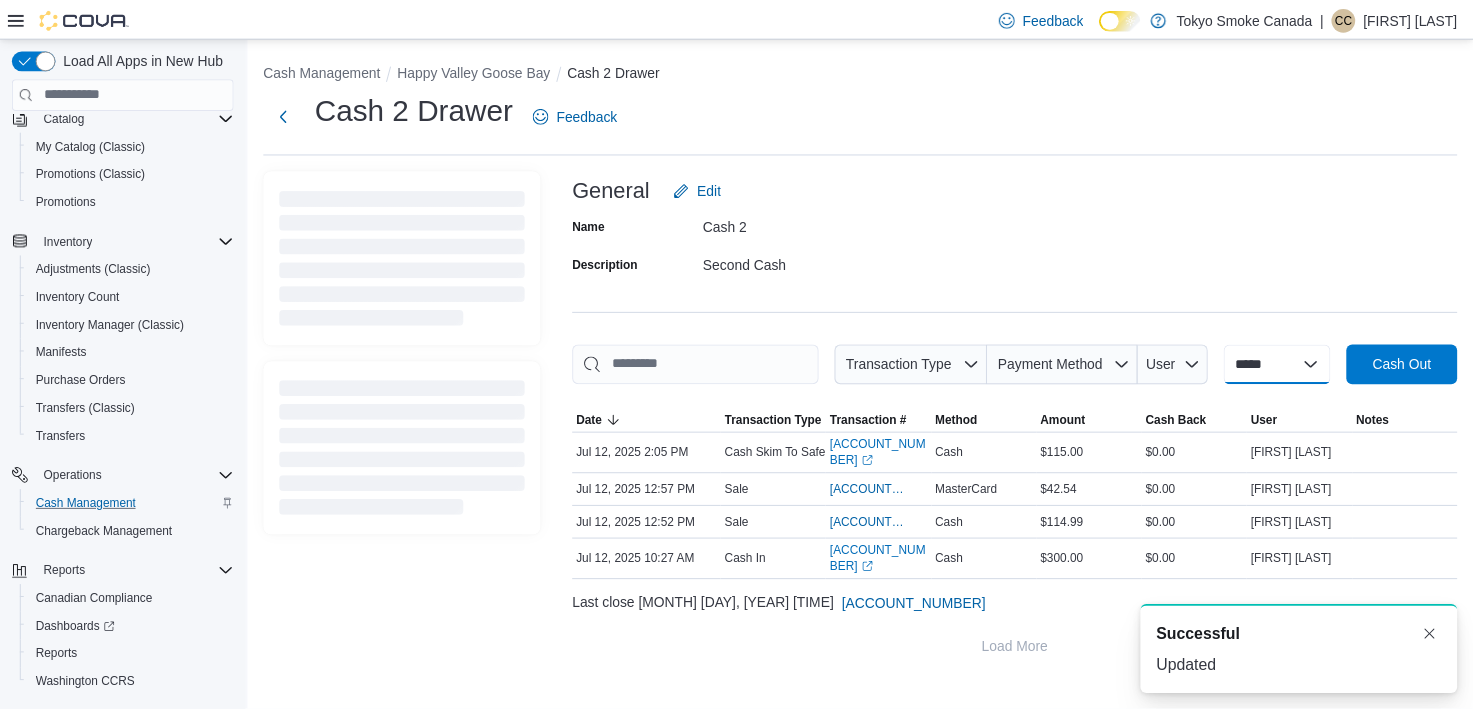 scroll, scrollTop: 0, scrollLeft: 0, axis: both 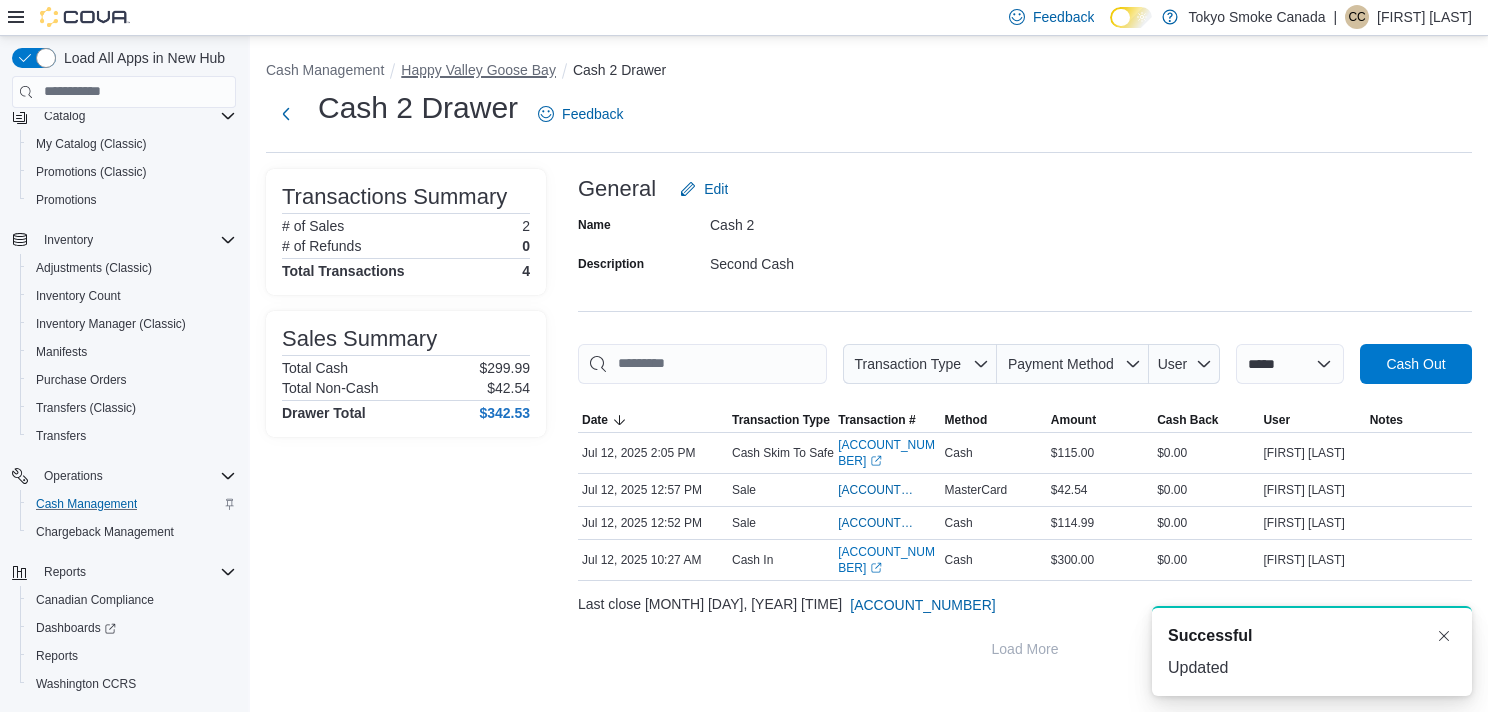 click on "Happy Valley Goose Bay" at bounding box center (478, 70) 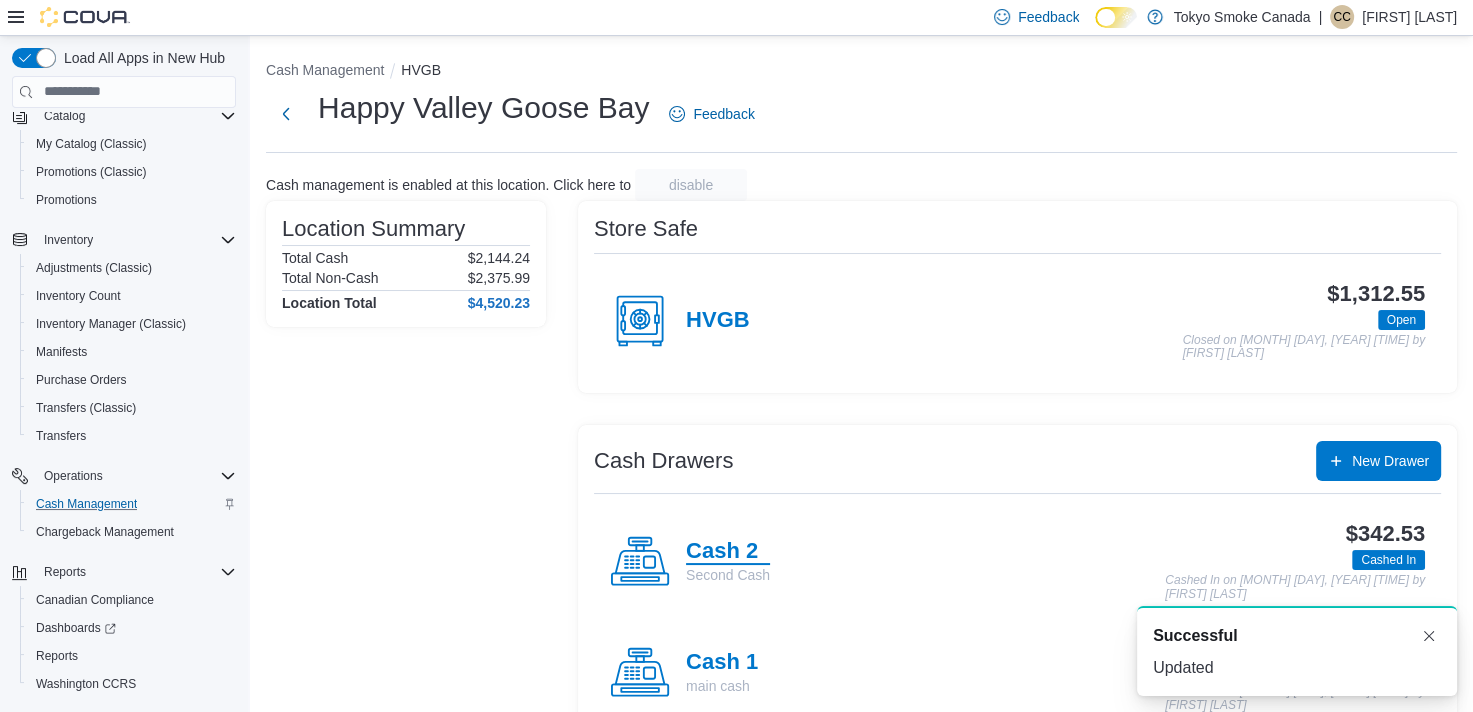 click on "Cash 2" at bounding box center [728, 552] 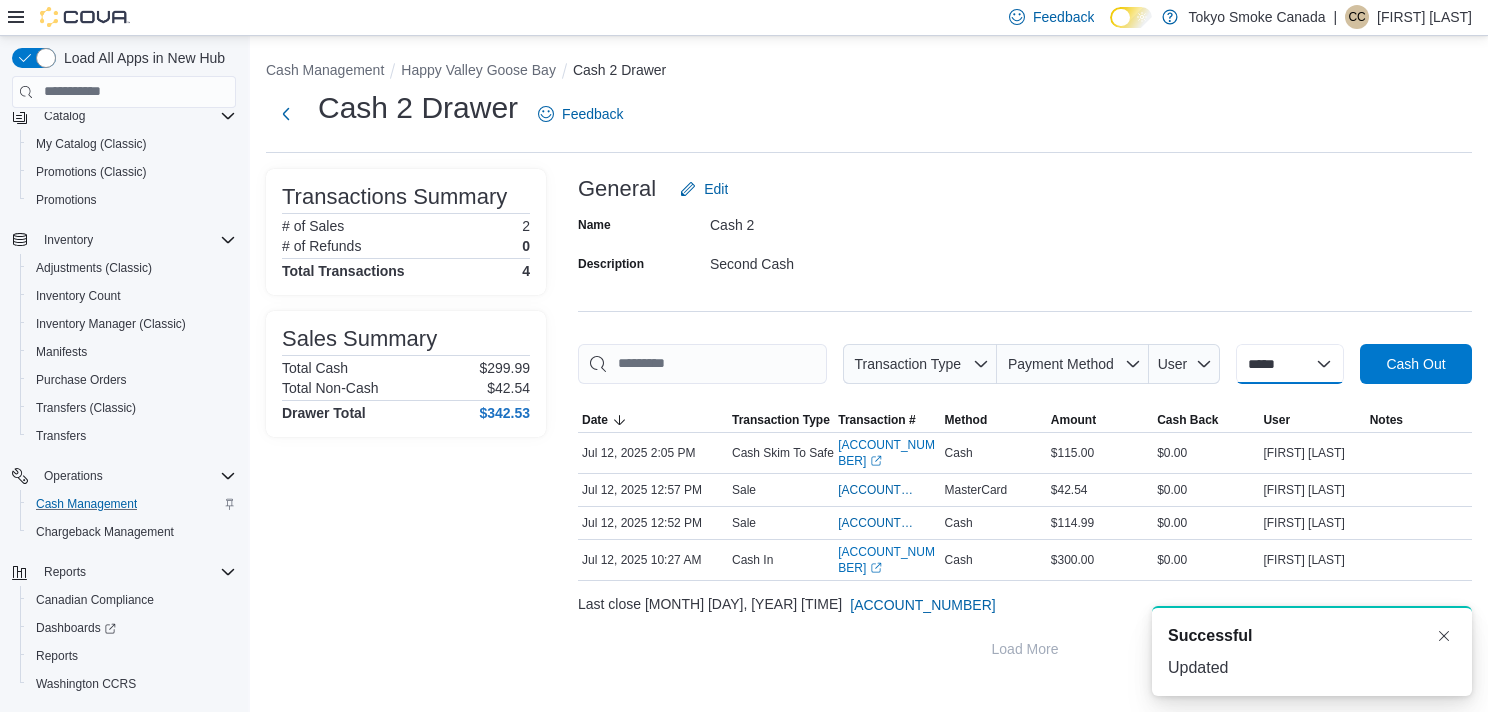 click on "**********" at bounding box center [1290, 364] 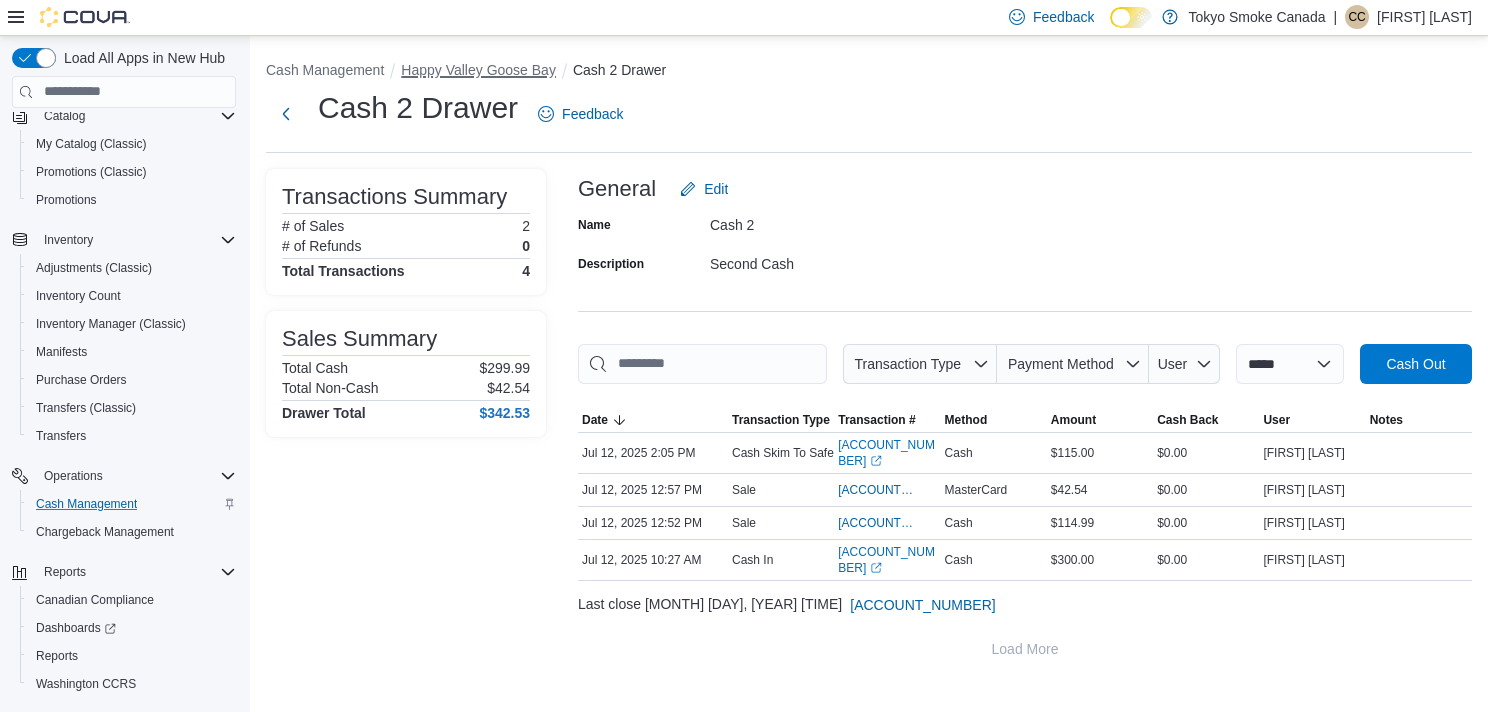 click on "Happy Valley Goose Bay" at bounding box center (478, 70) 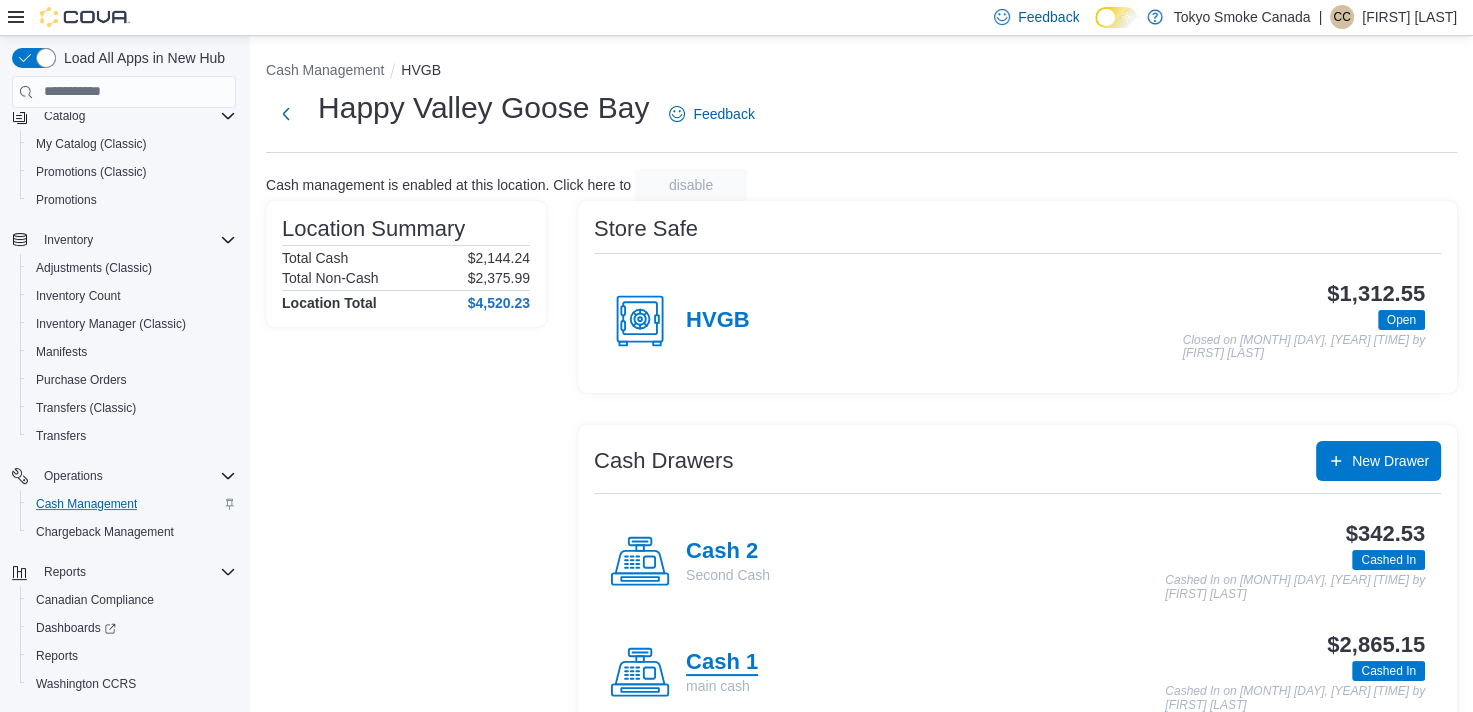 click on "Cash 1" at bounding box center [722, 663] 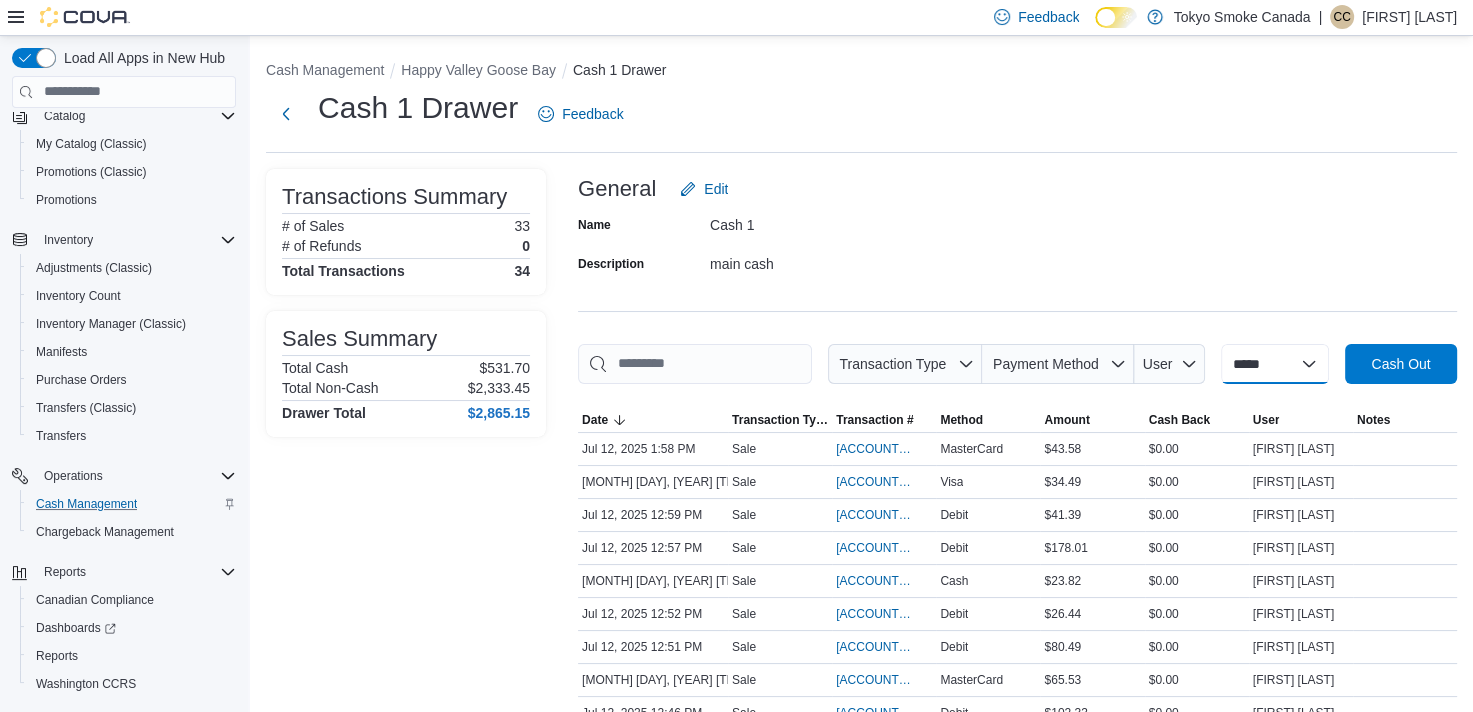 click on "**********" at bounding box center (1275, 364) 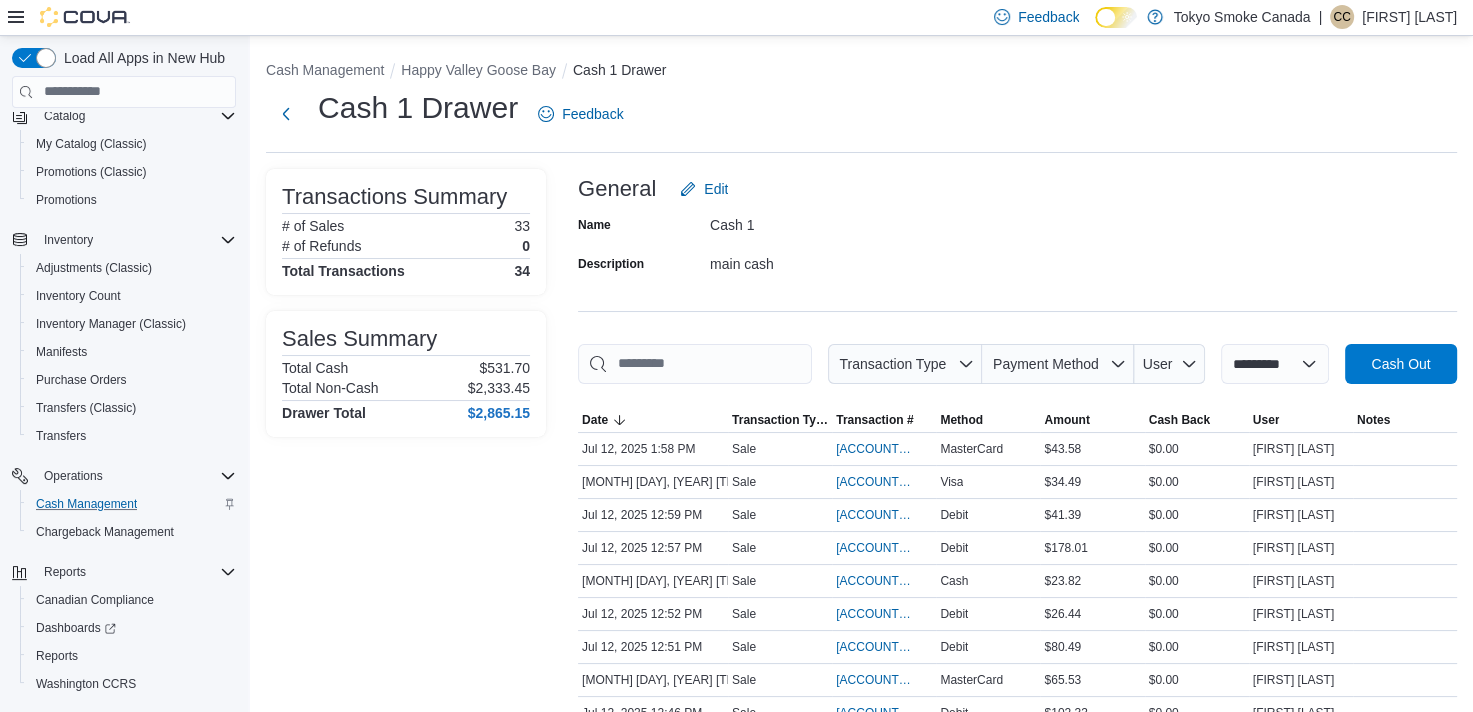 click on "**********" at bounding box center [1275, 364] 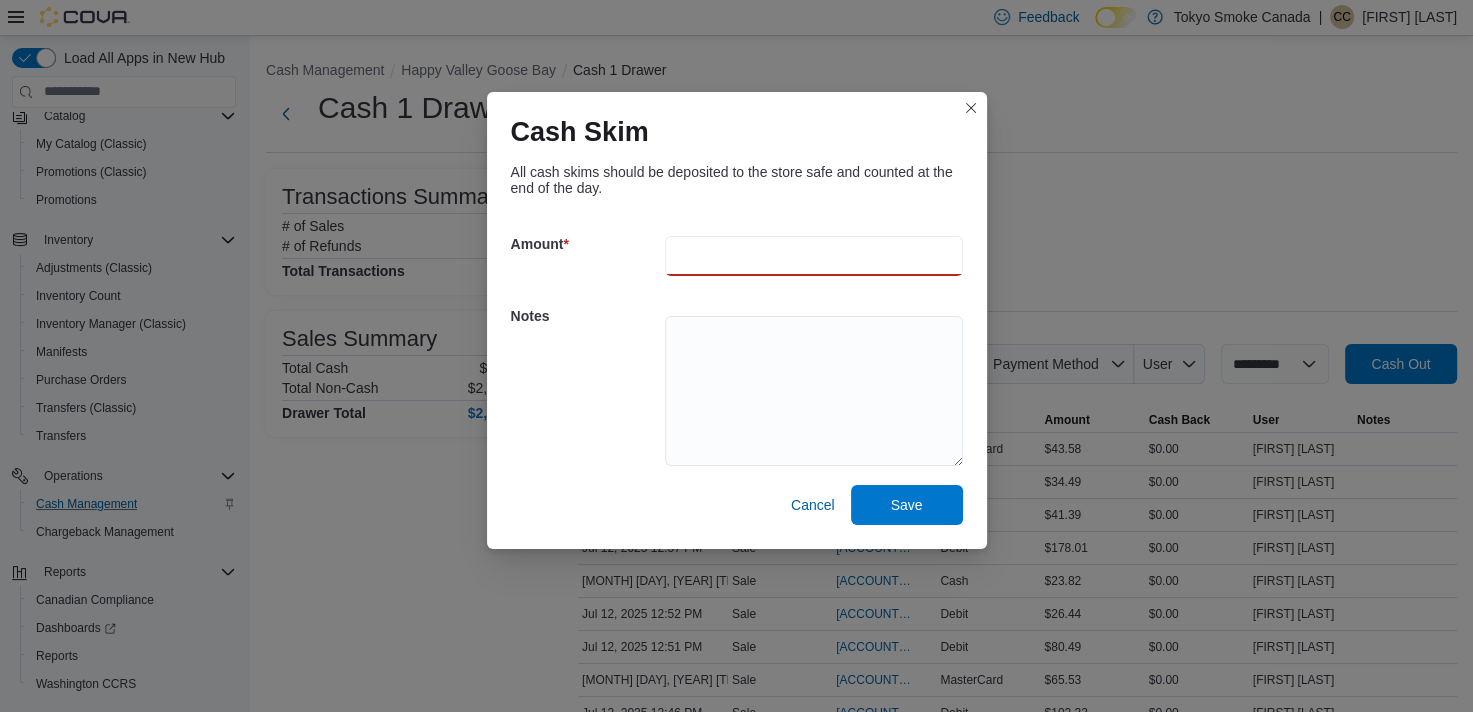 click at bounding box center (814, 256) 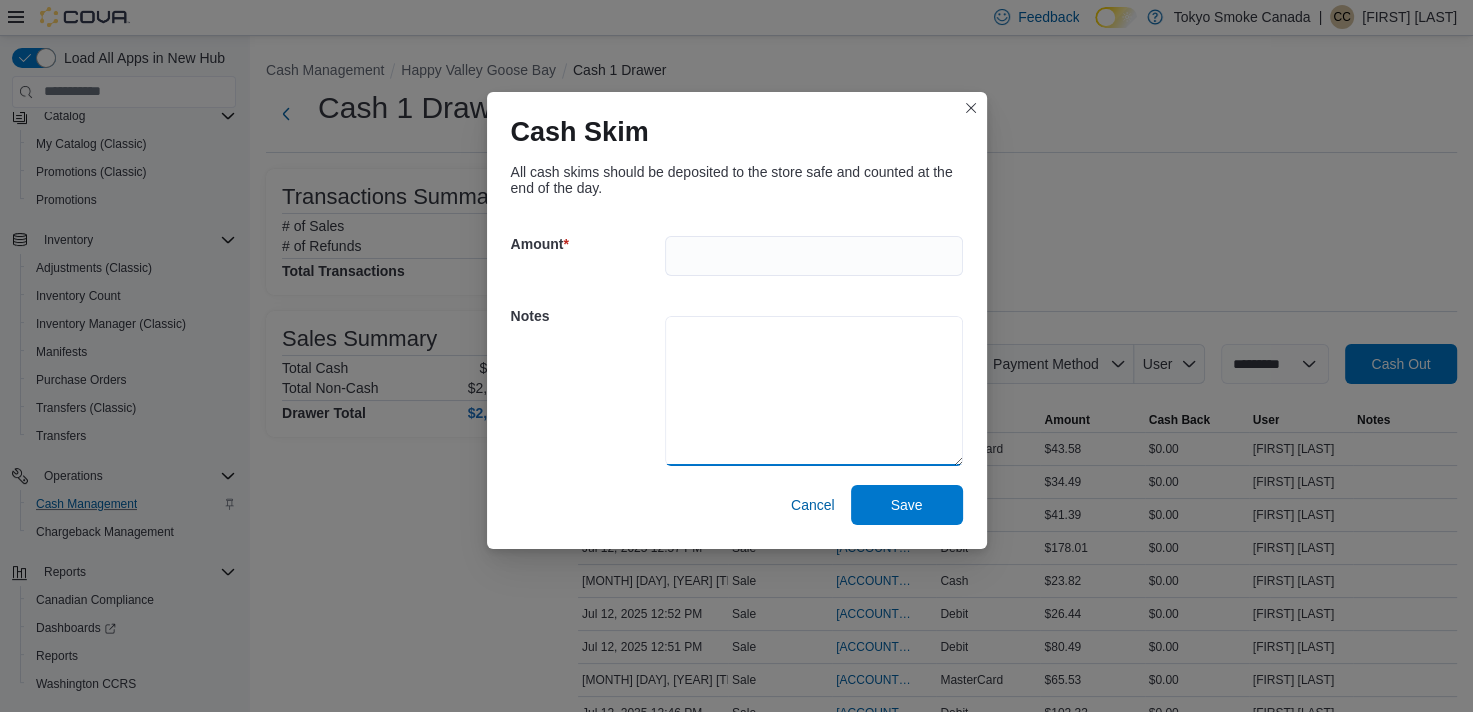 click at bounding box center [814, 391] 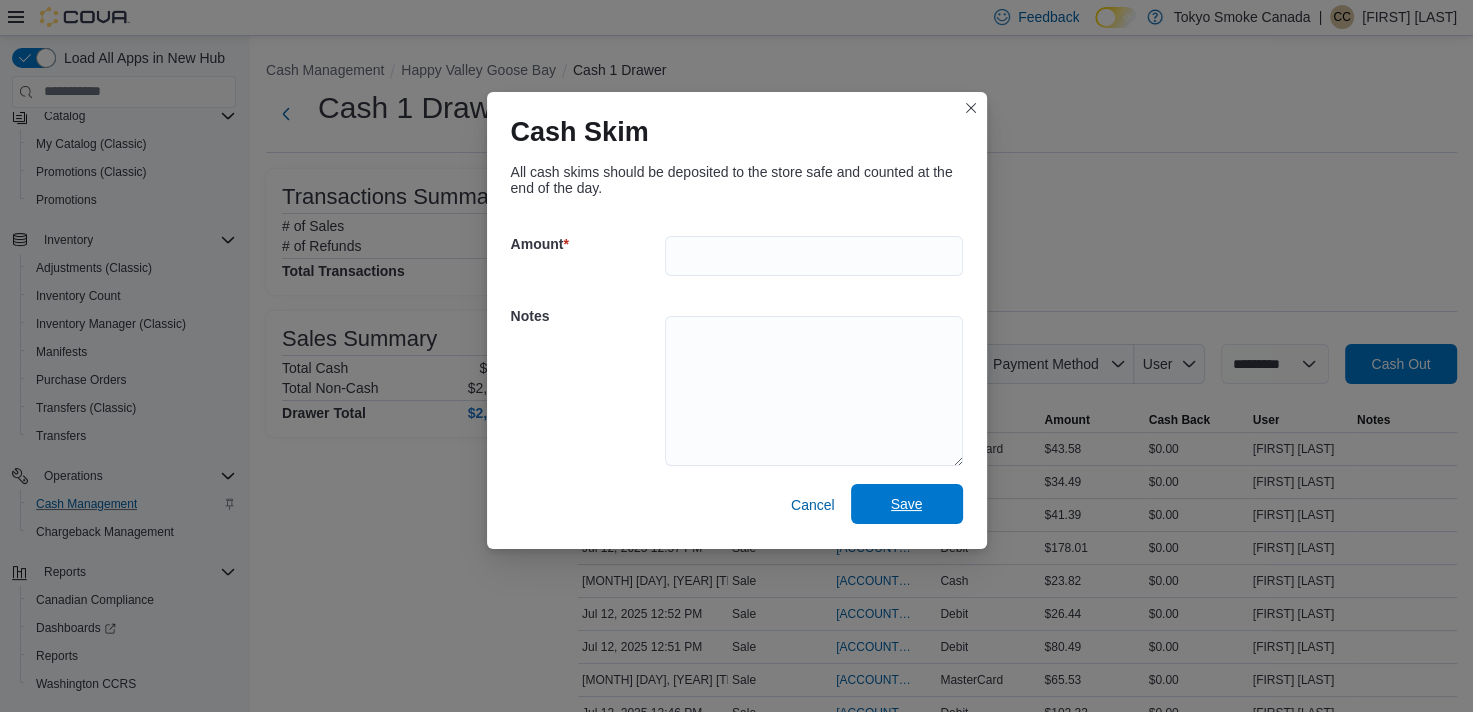 click on "Save" at bounding box center (907, 504) 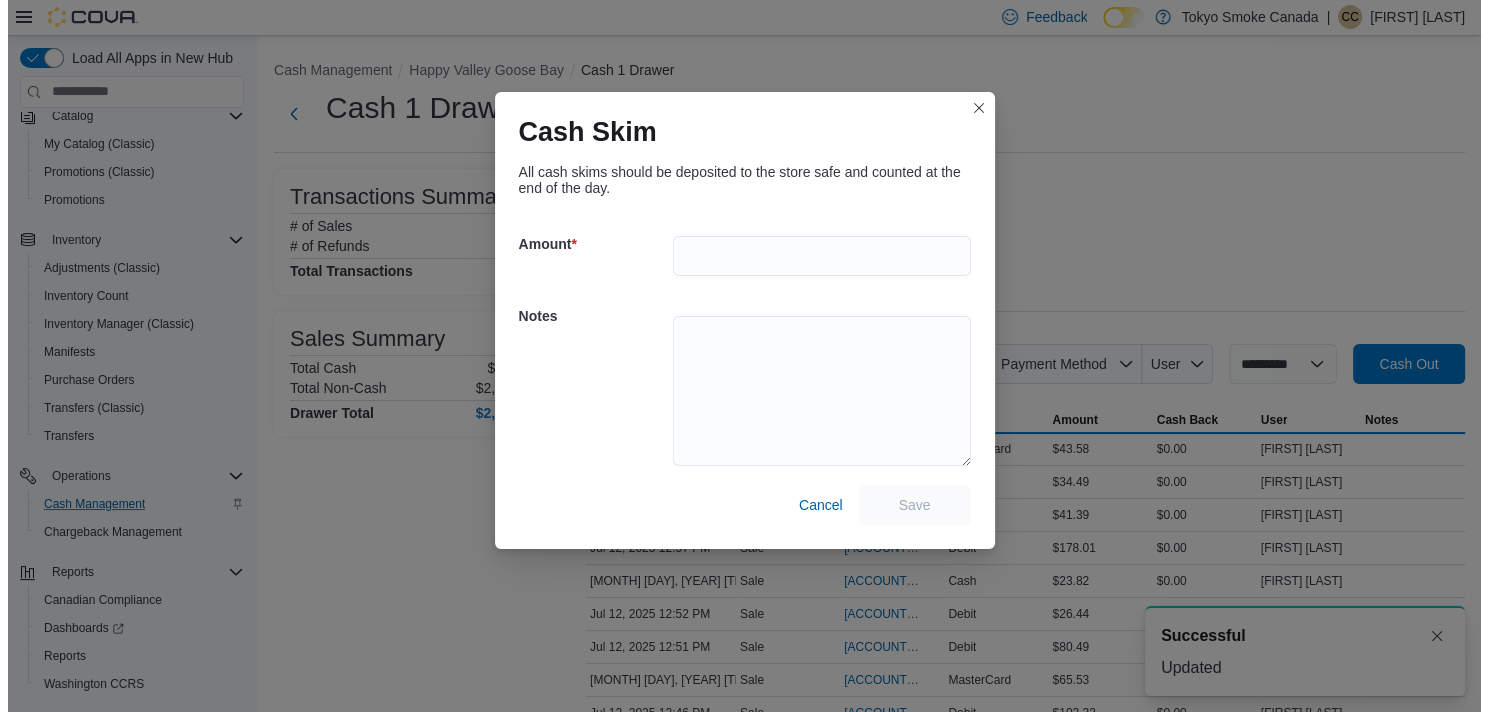 scroll, scrollTop: 0, scrollLeft: 0, axis: both 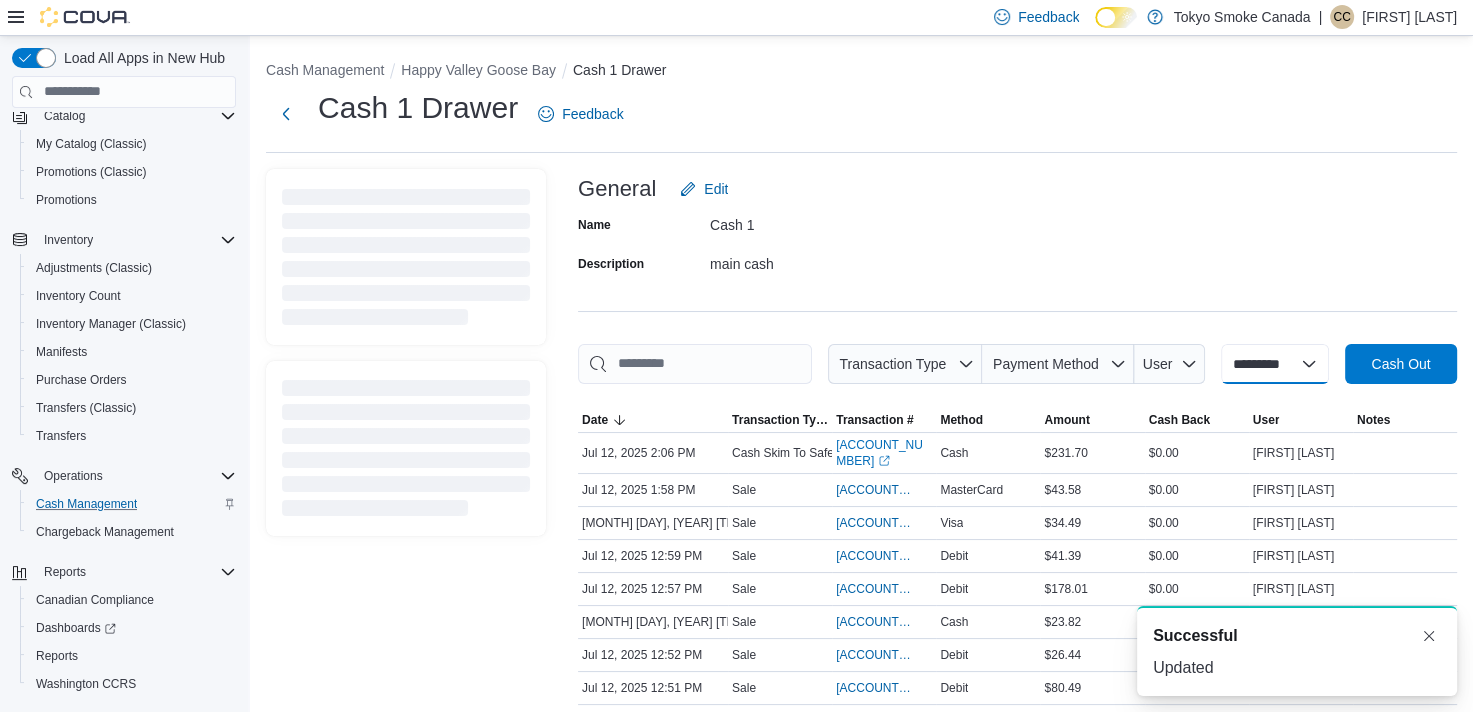 select 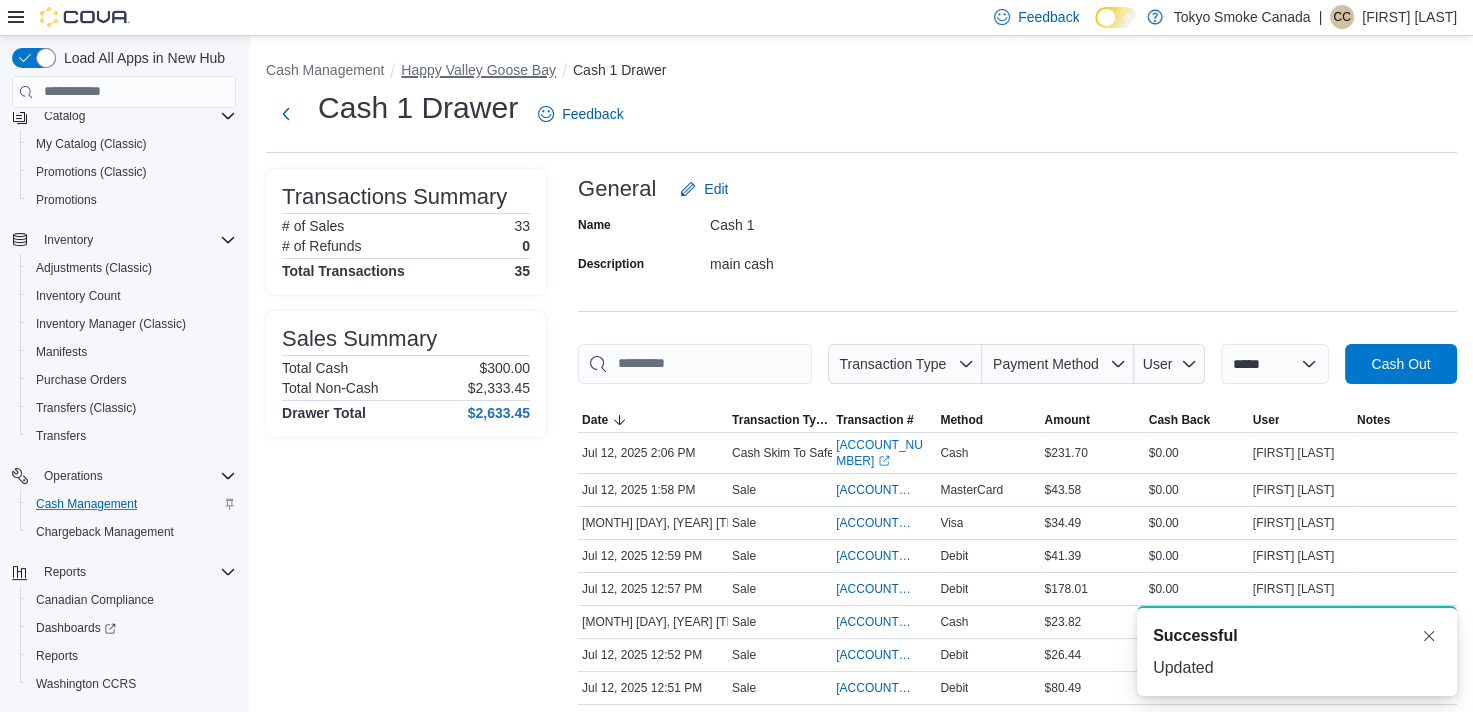 click on "Happy Valley Goose Bay" at bounding box center (478, 70) 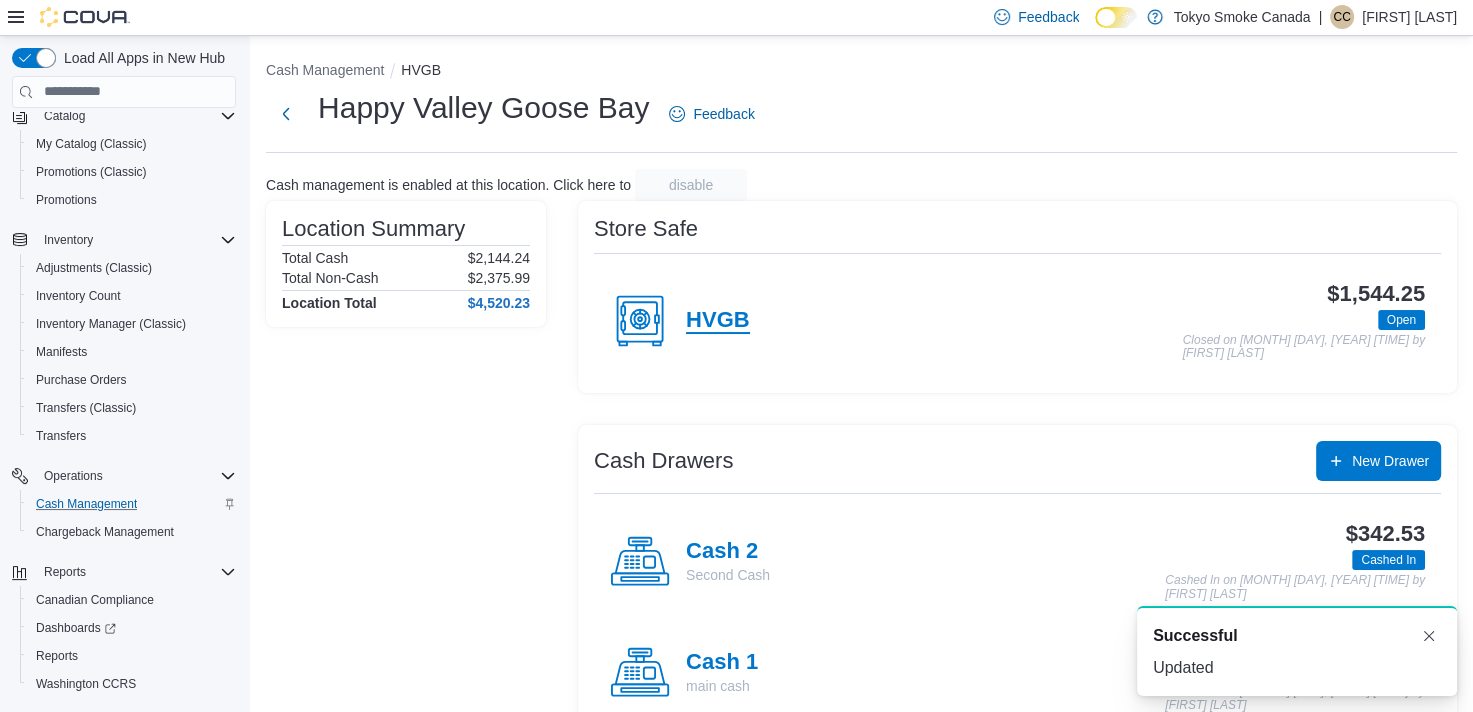 click on "HVGB" at bounding box center [718, 321] 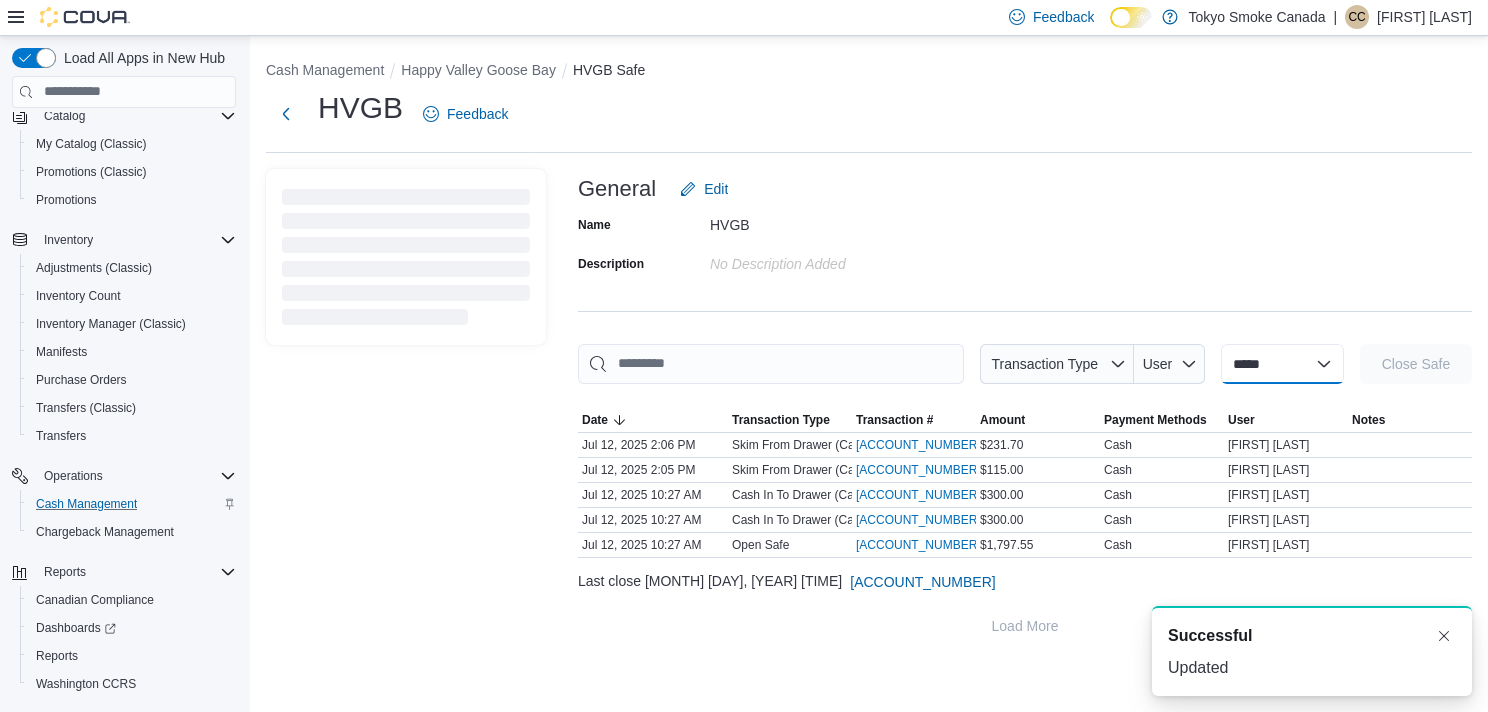 drag, startPoint x: 1268, startPoint y: 360, endPoint x: 1242, endPoint y: 380, distance: 32.80244 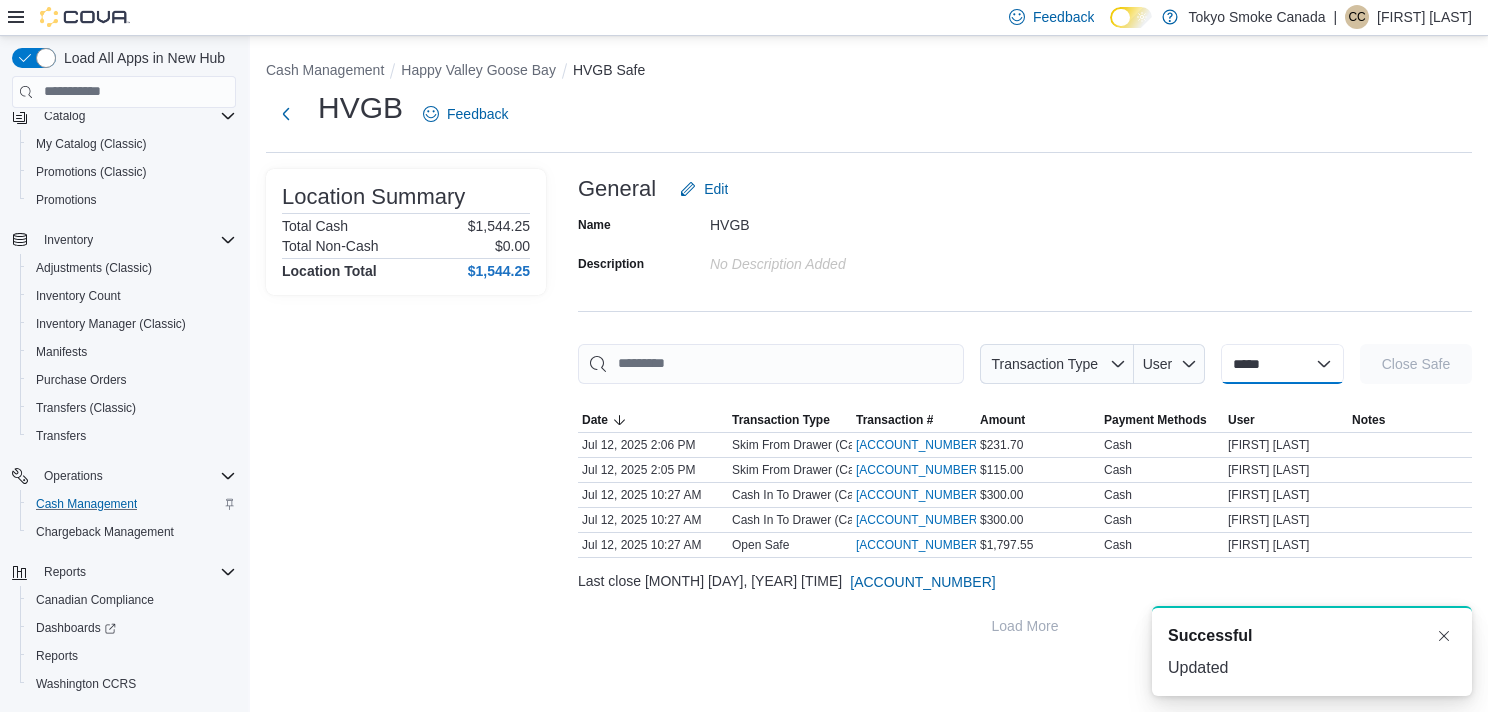 select on "**********" 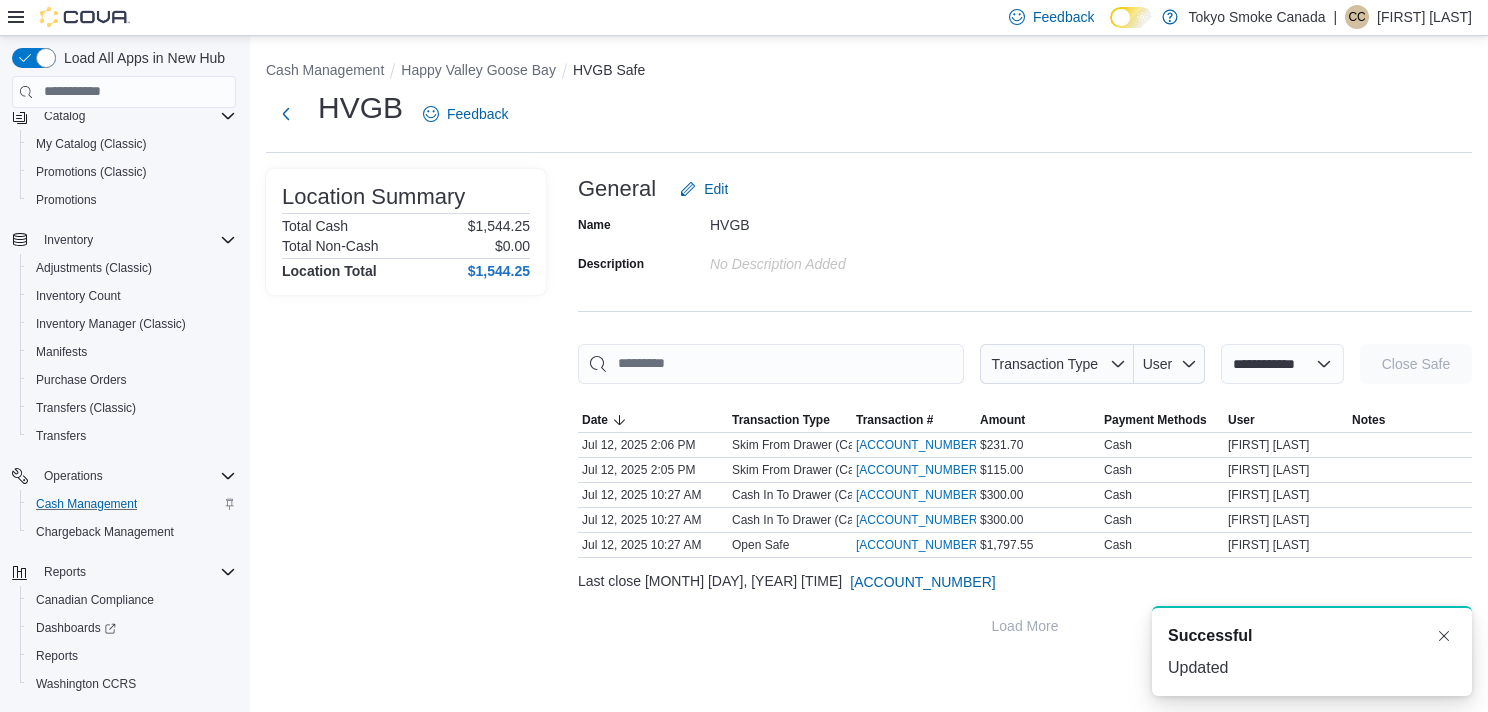 click on "**********" at bounding box center [1282, 364] 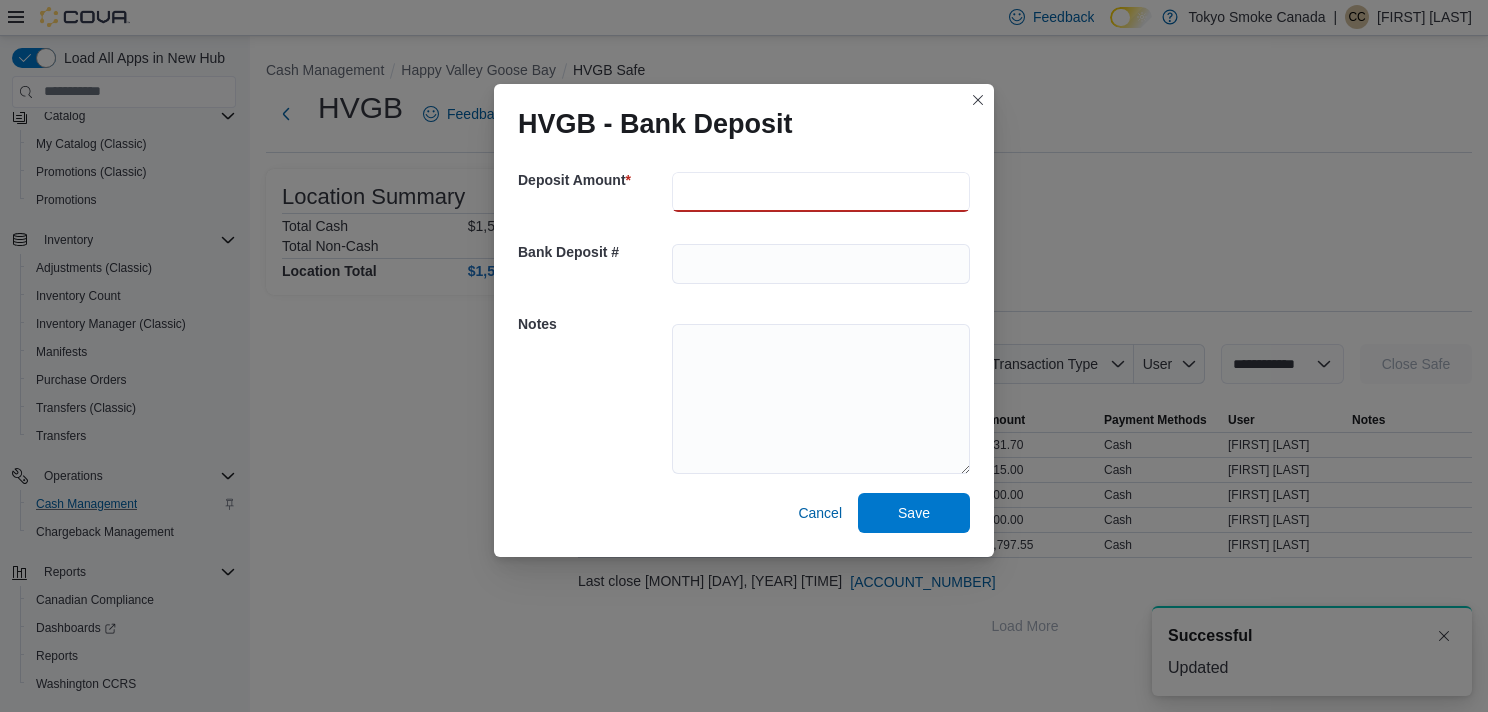 click at bounding box center [821, 192] 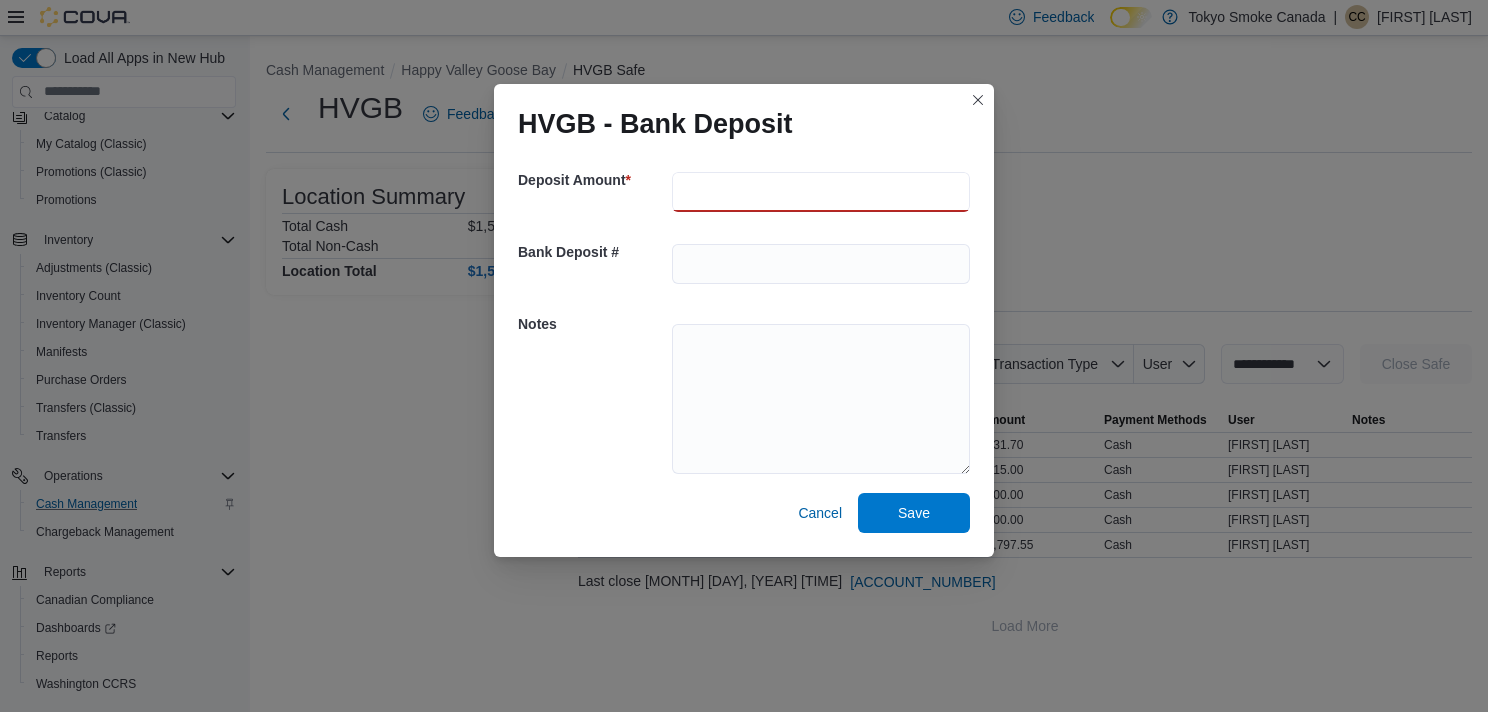 type on "******" 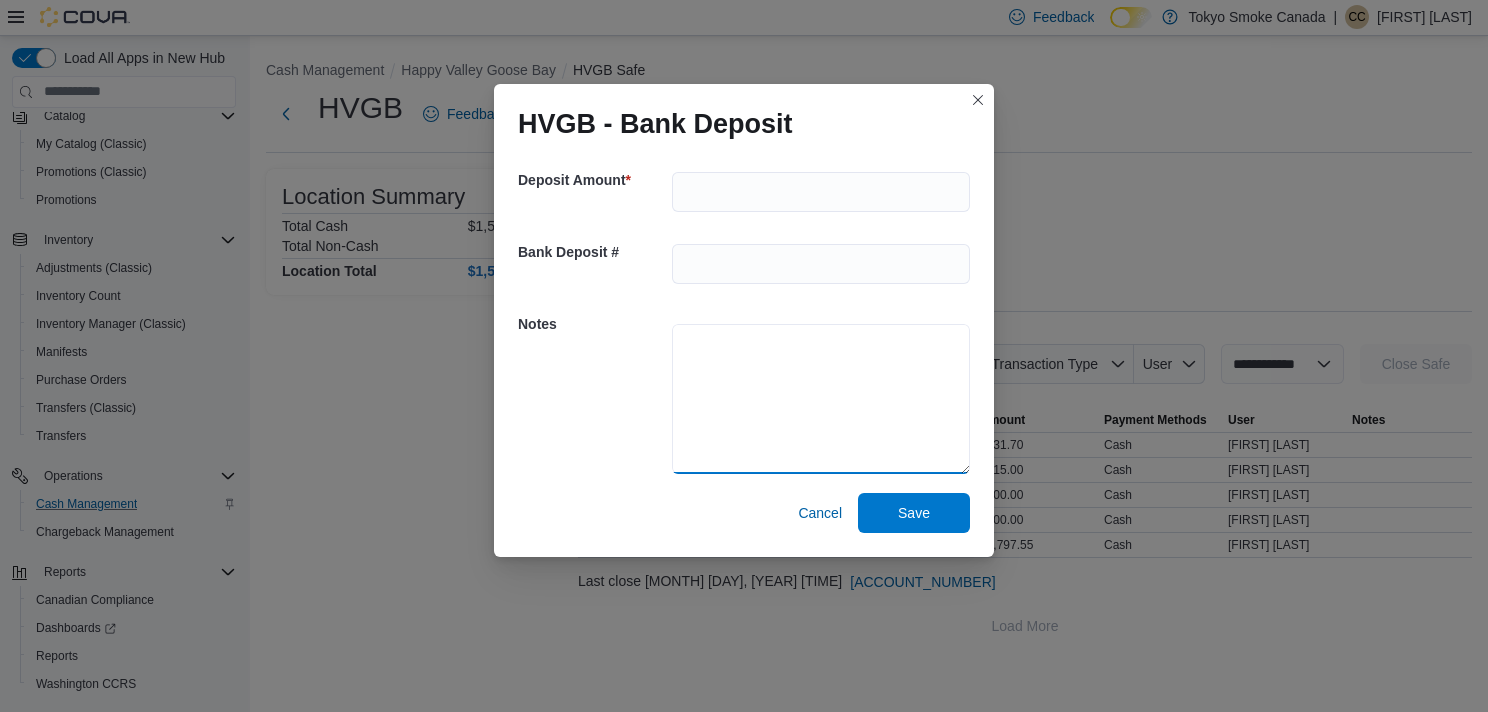 click at bounding box center (821, 399) 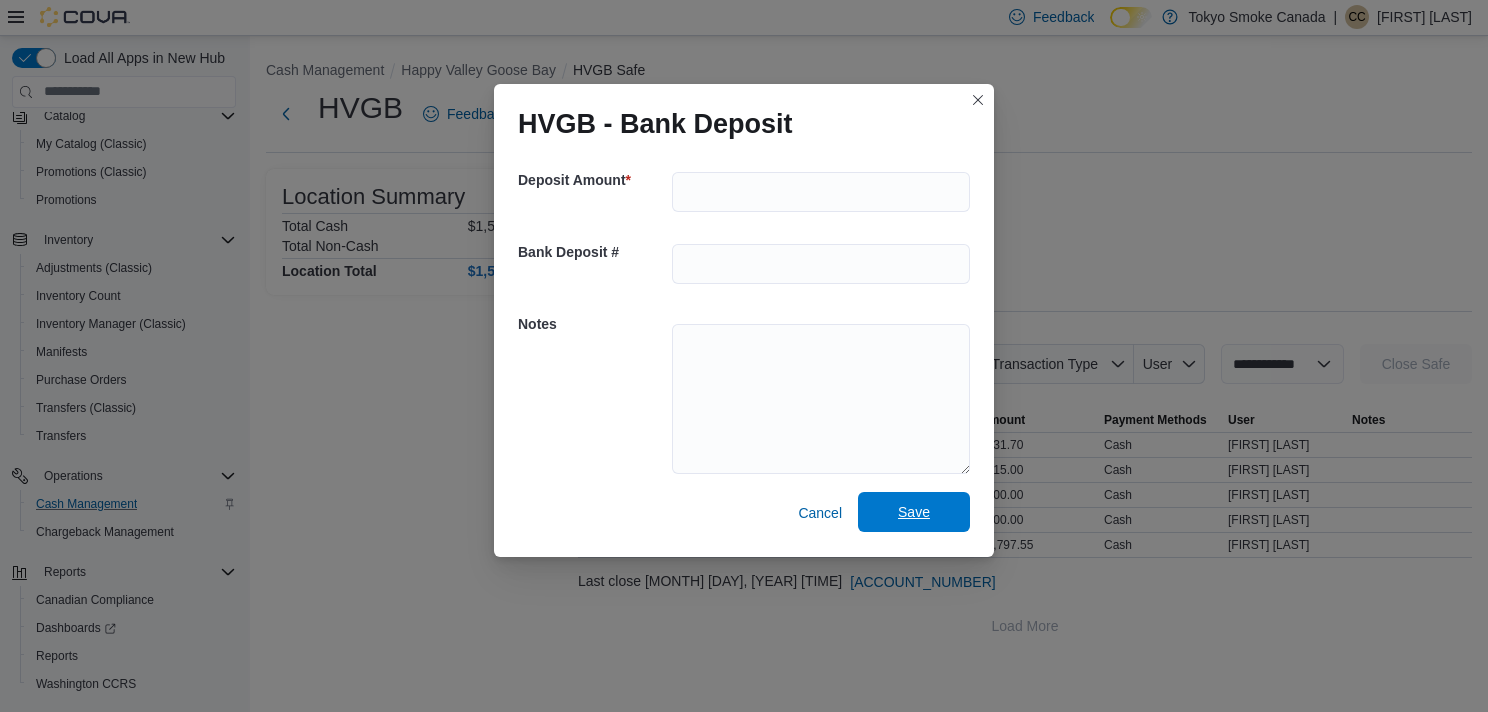 click on "Save" at bounding box center [914, 512] 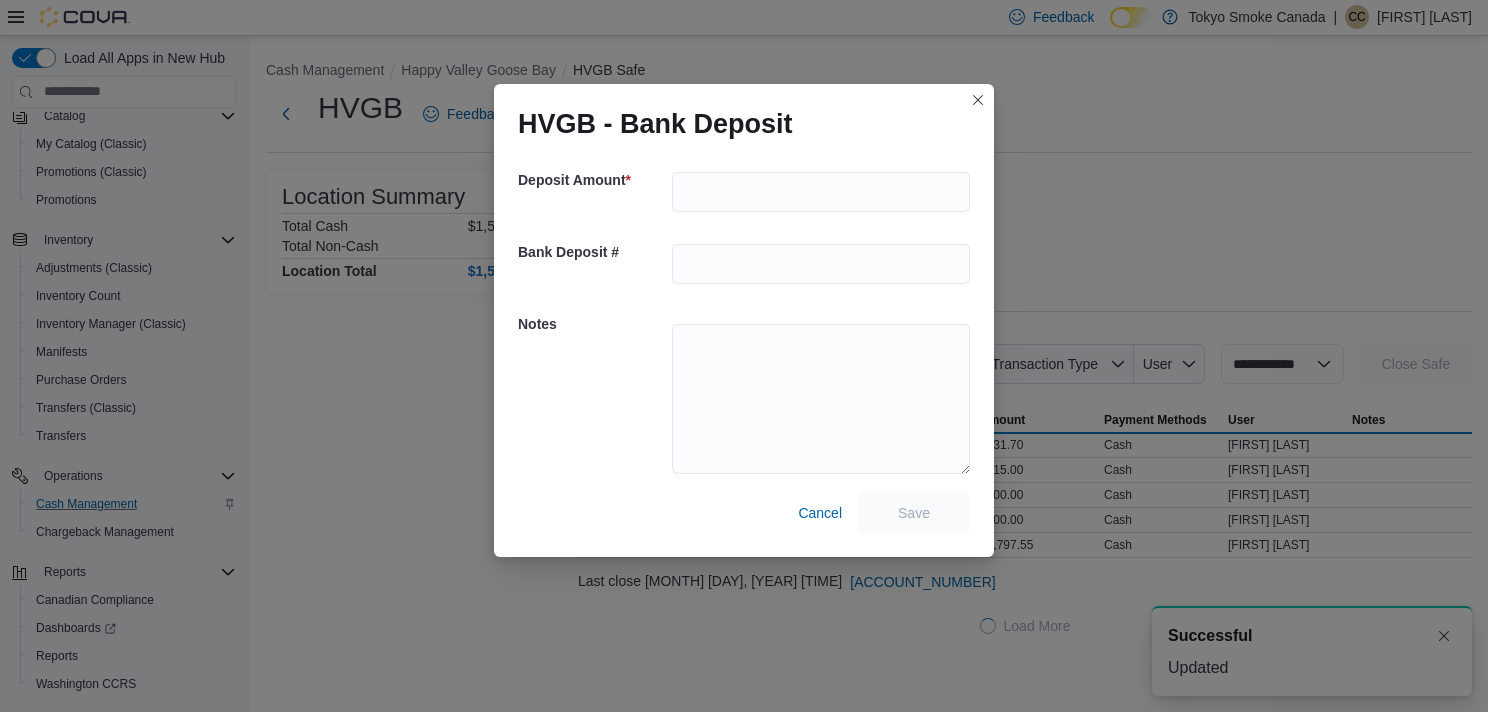 scroll, scrollTop: 0, scrollLeft: 0, axis: both 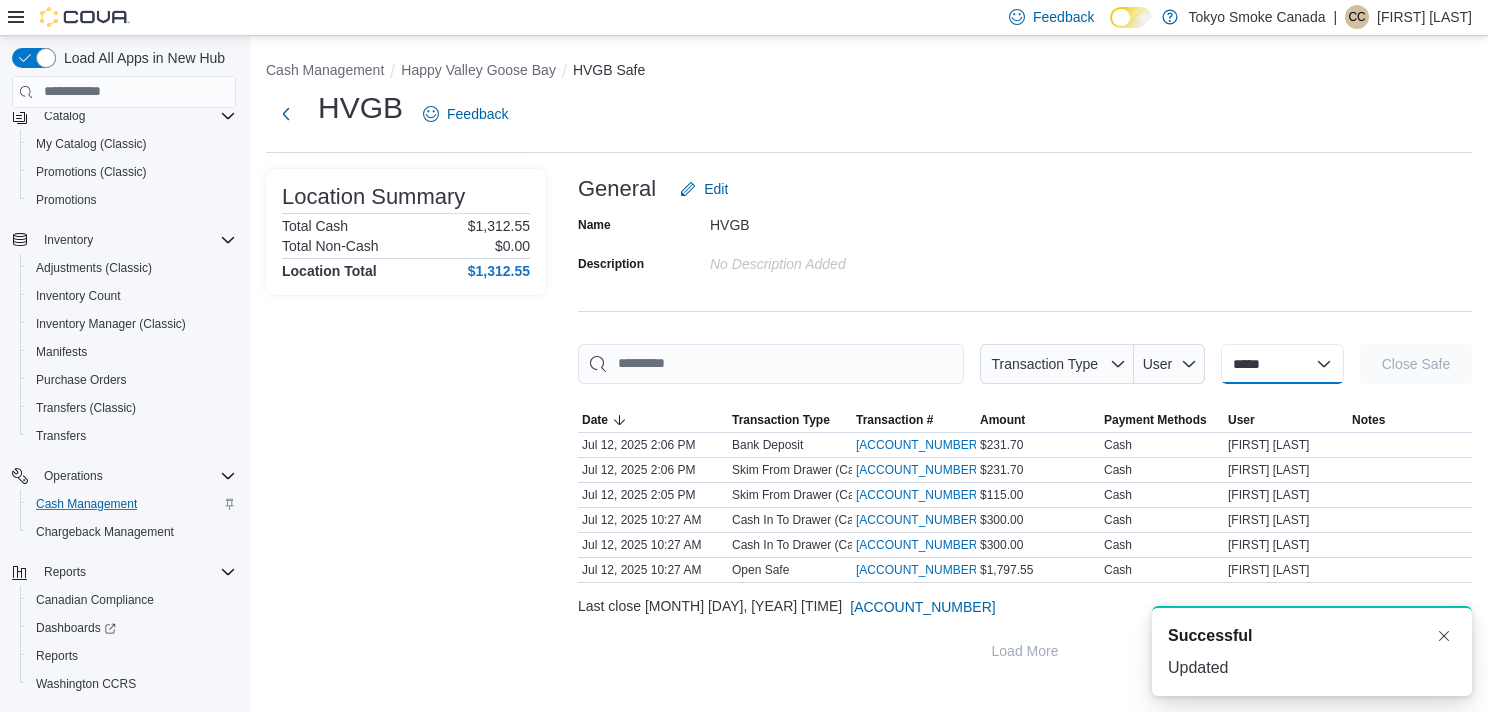 drag, startPoint x: 1241, startPoint y: 362, endPoint x: 1242, endPoint y: 382, distance: 20.024984 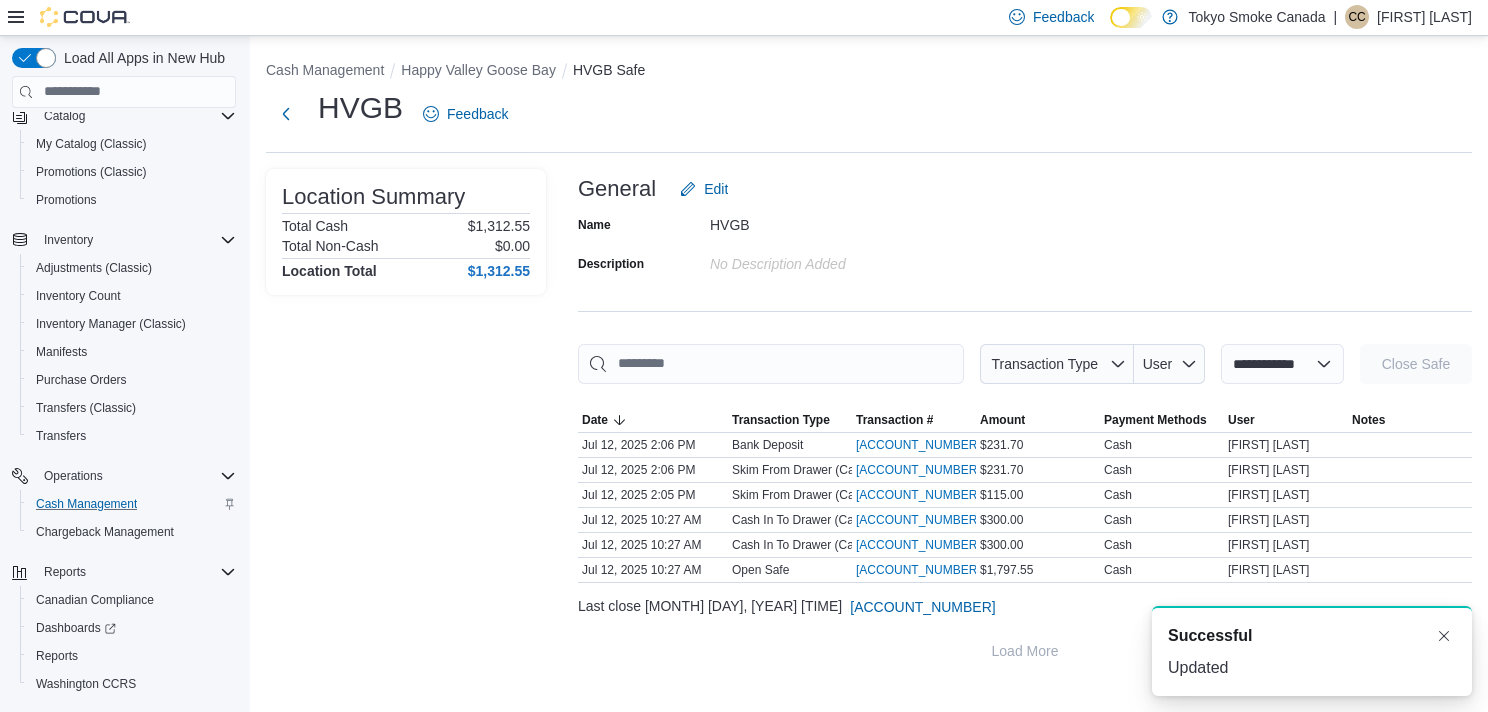 click on "**********" at bounding box center [1282, 364] 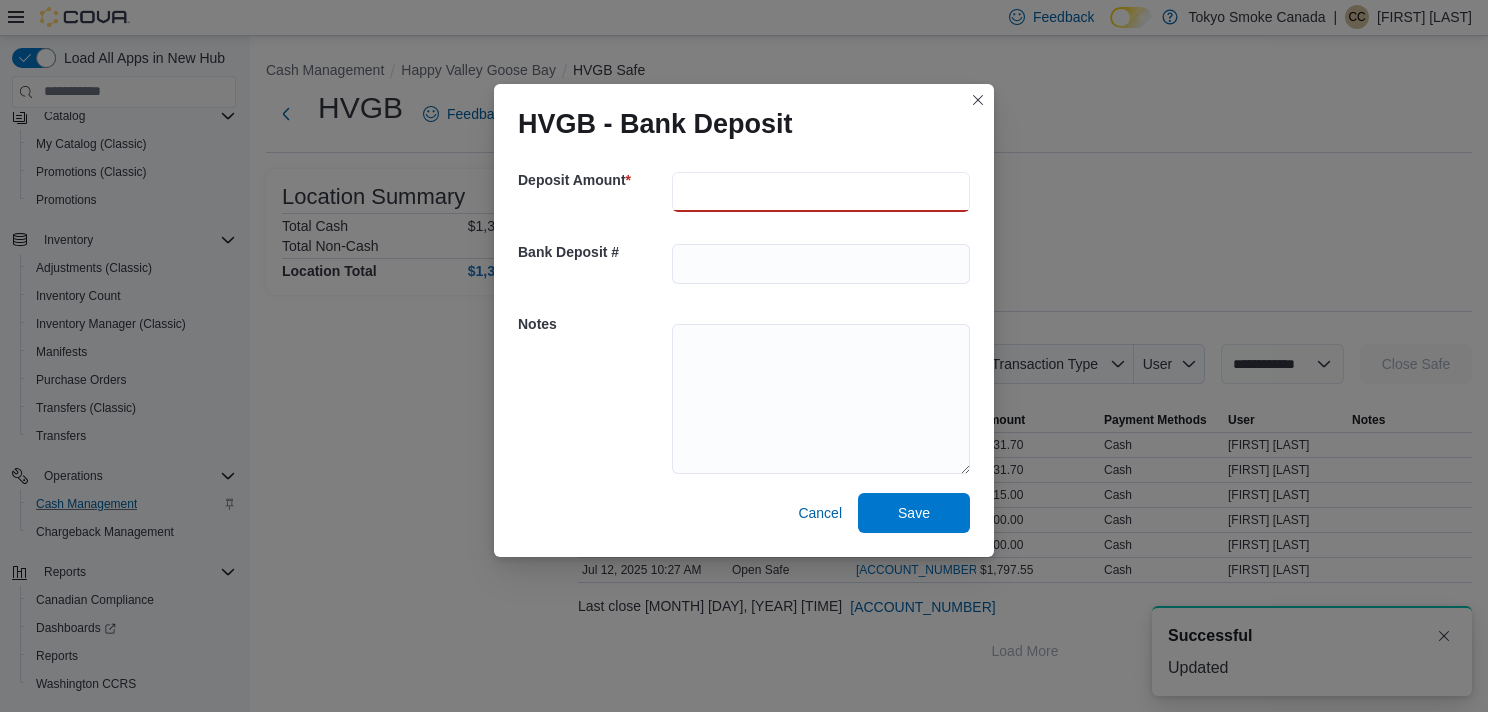 click at bounding box center [821, 192] 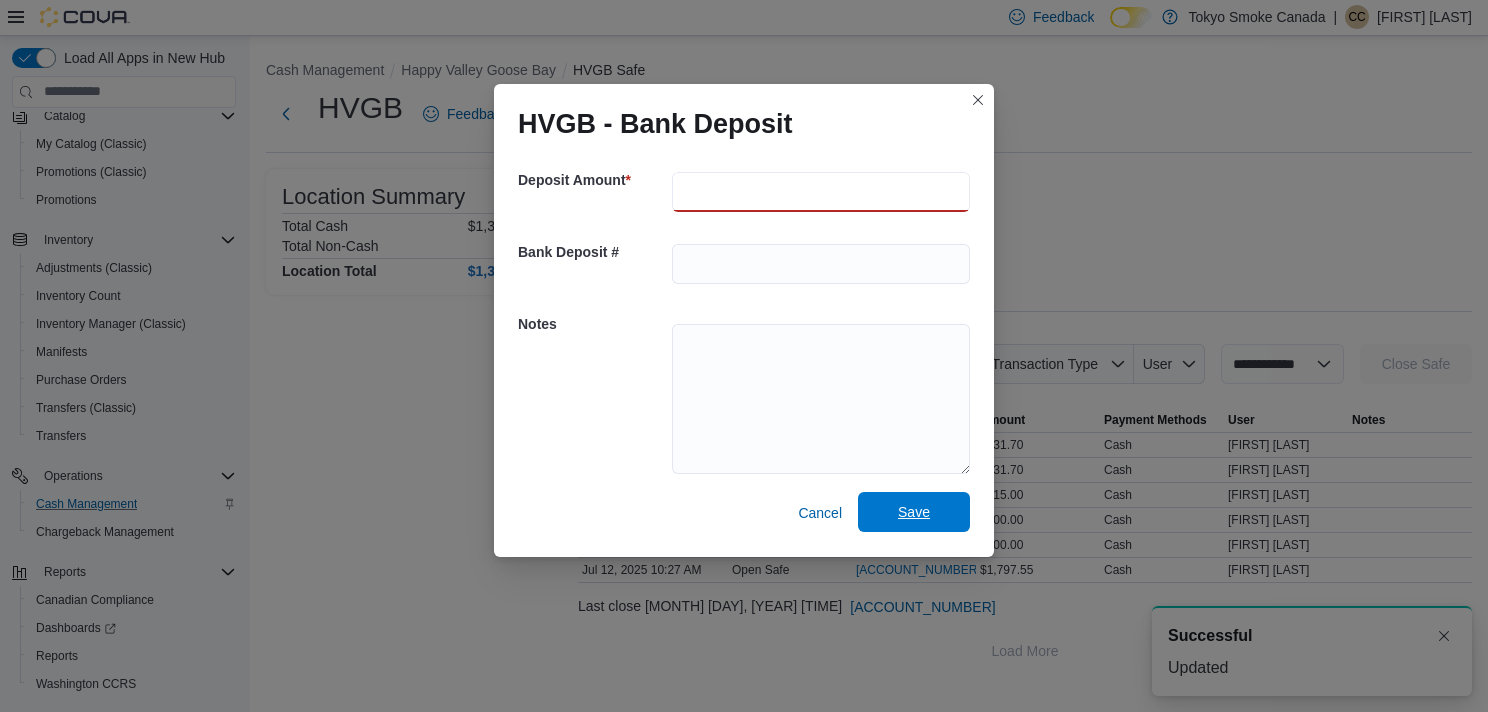 type on "******" 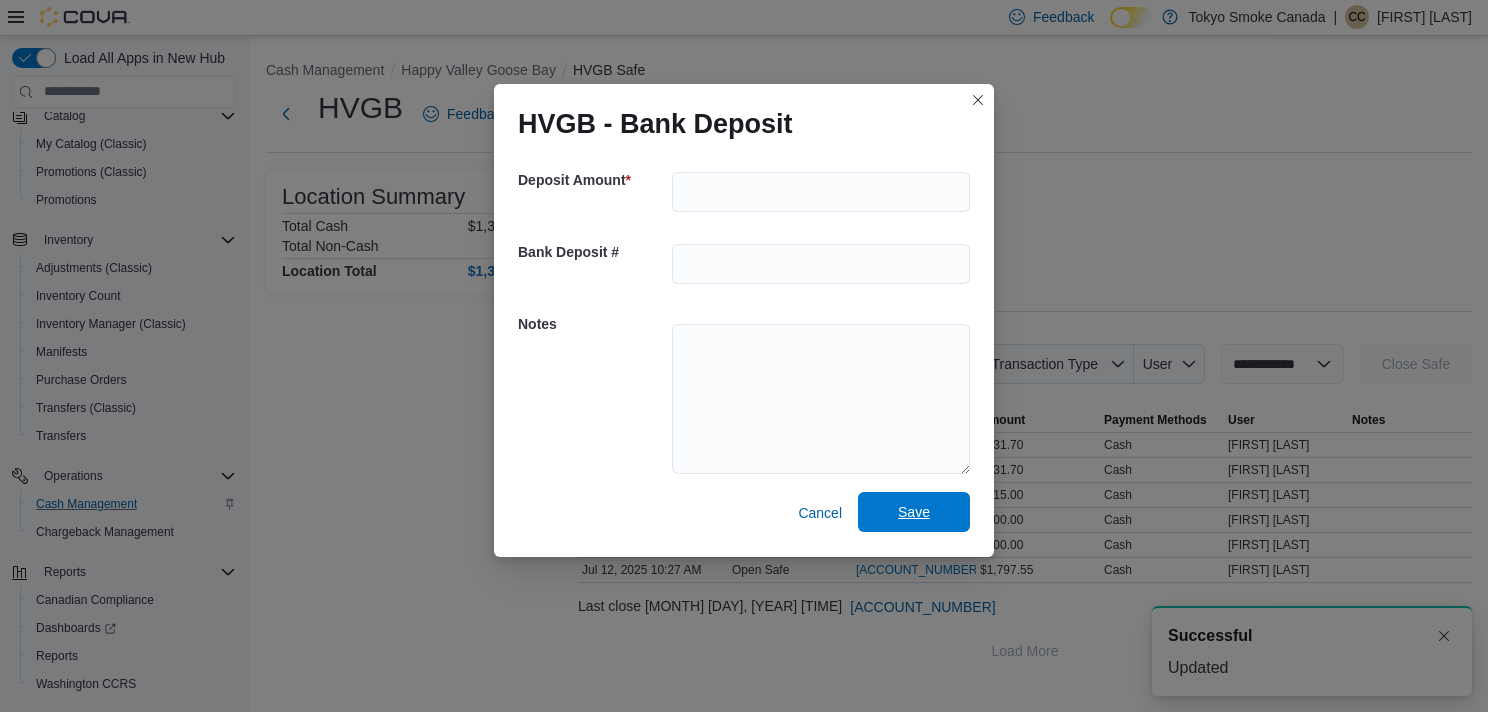 click on "Save" at bounding box center (914, 512) 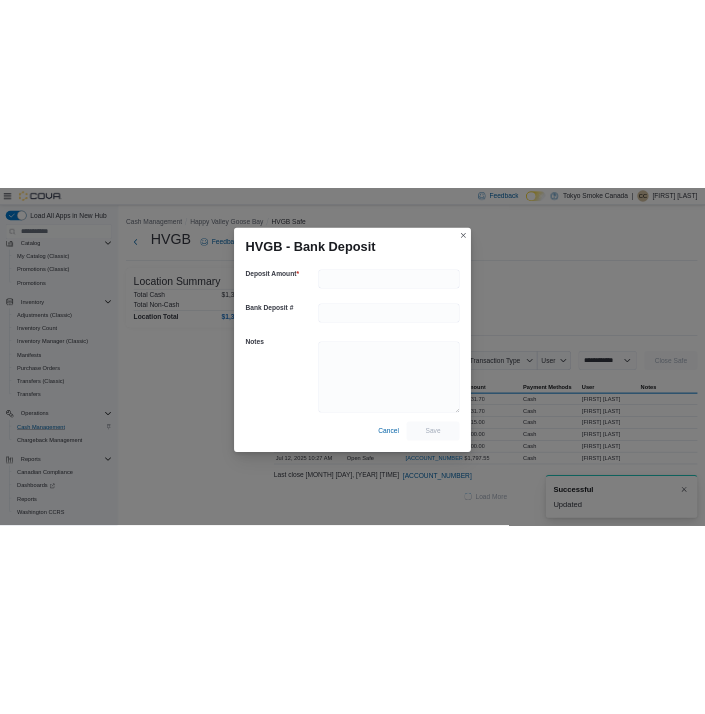 scroll, scrollTop: 0, scrollLeft: 0, axis: both 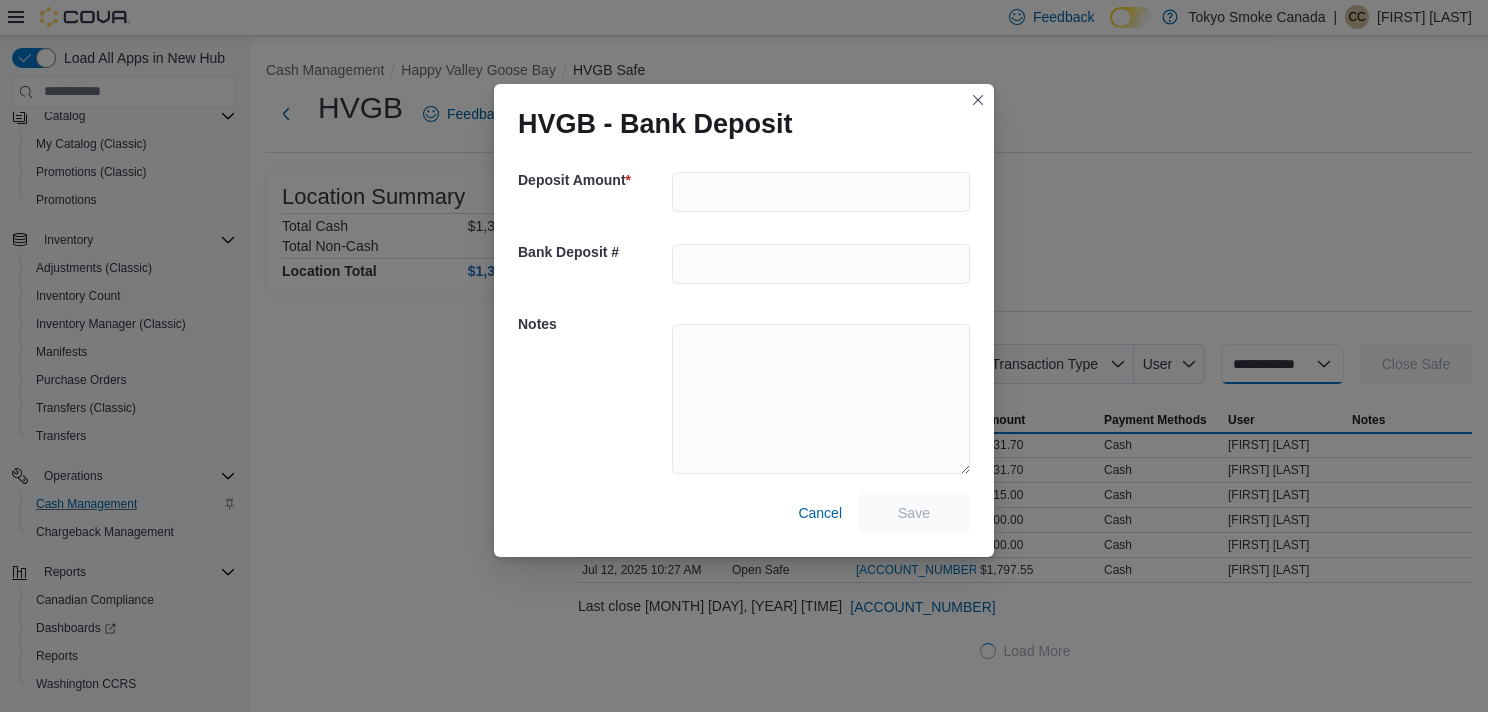 select 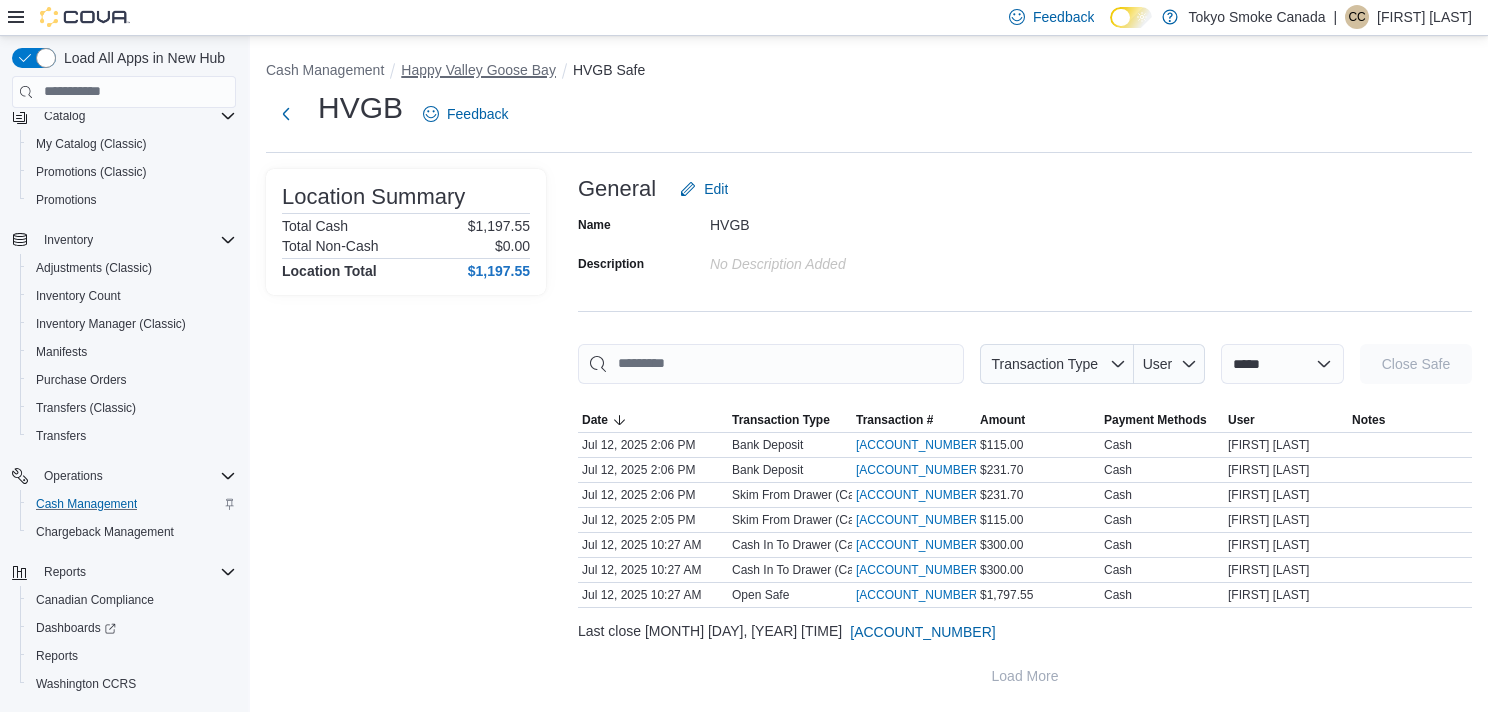 click on "Happy Valley Goose Bay" at bounding box center (478, 70) 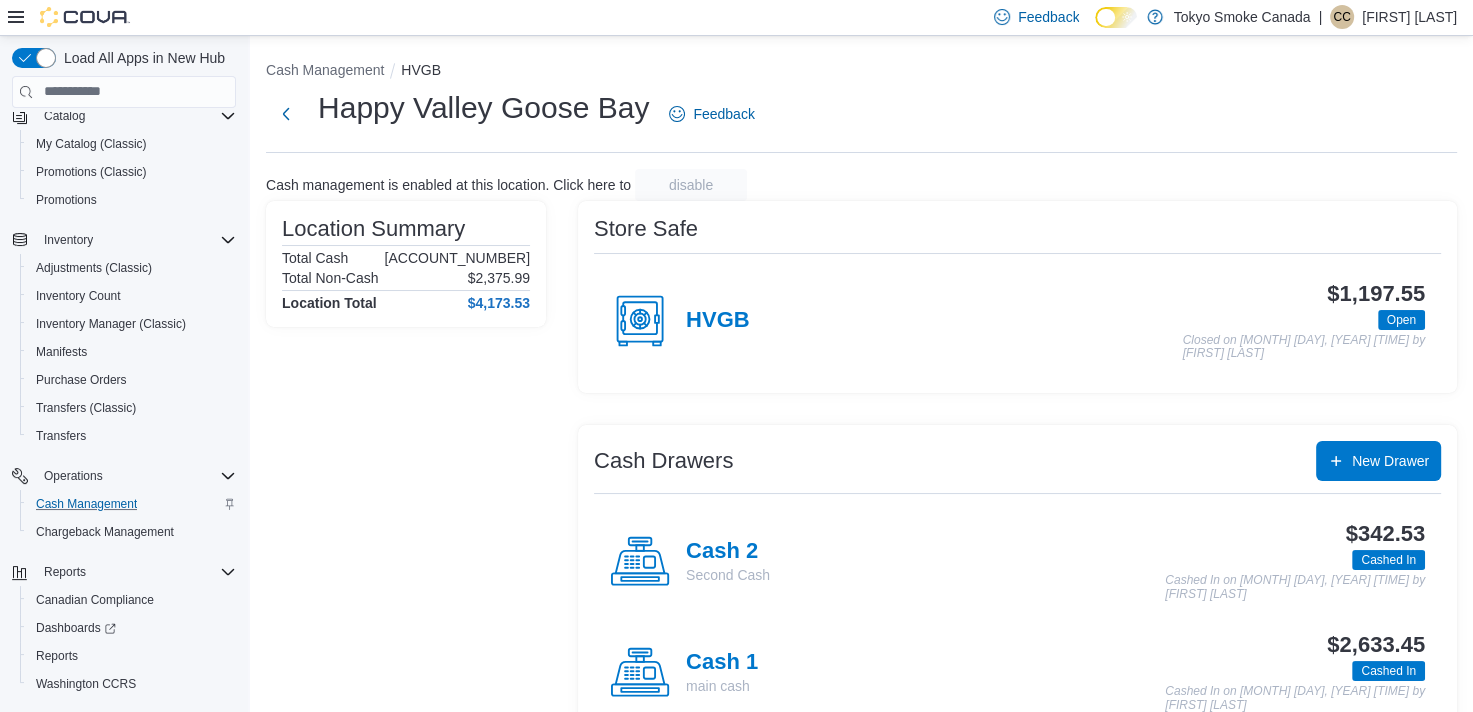 click on "Cash 2" at bounding box center (728, 552) 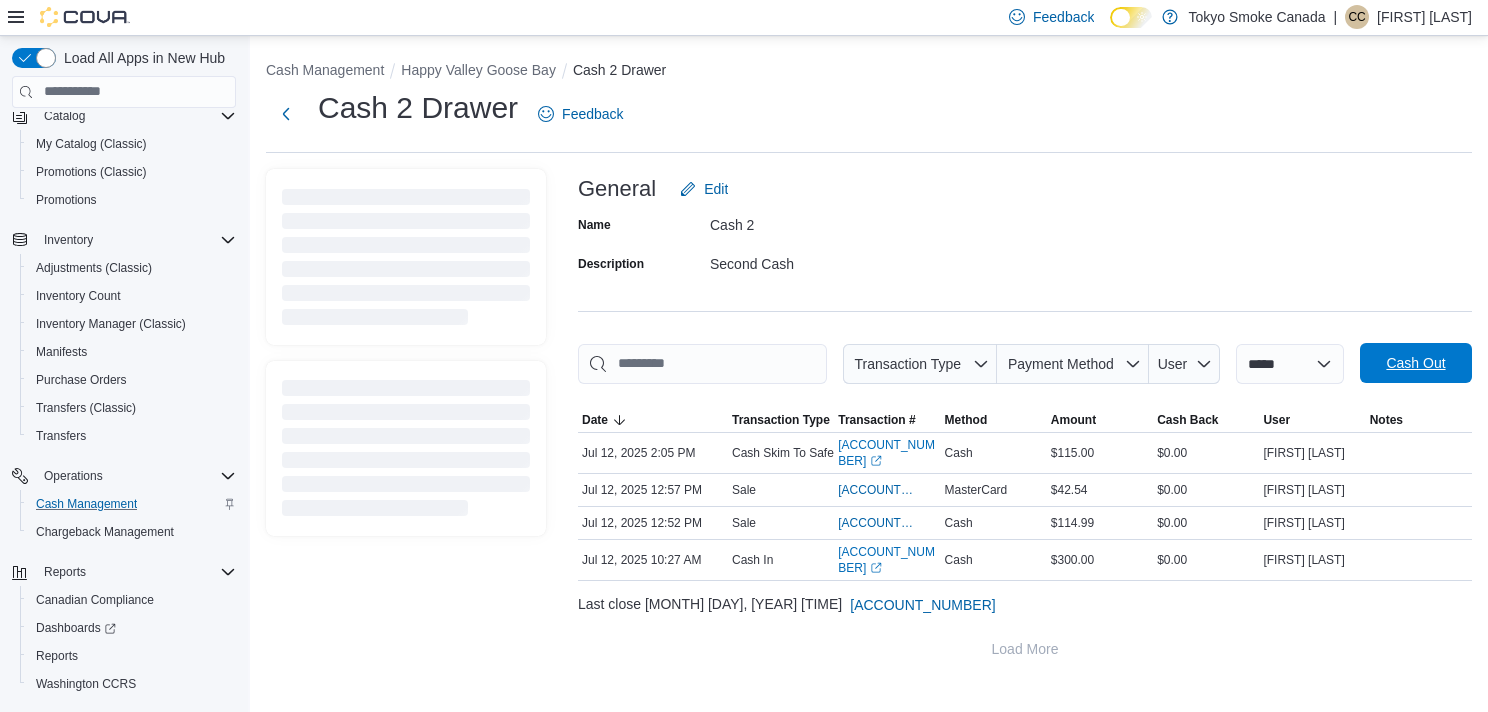 click on "Cash Out" at bounding box center [1415, 363] 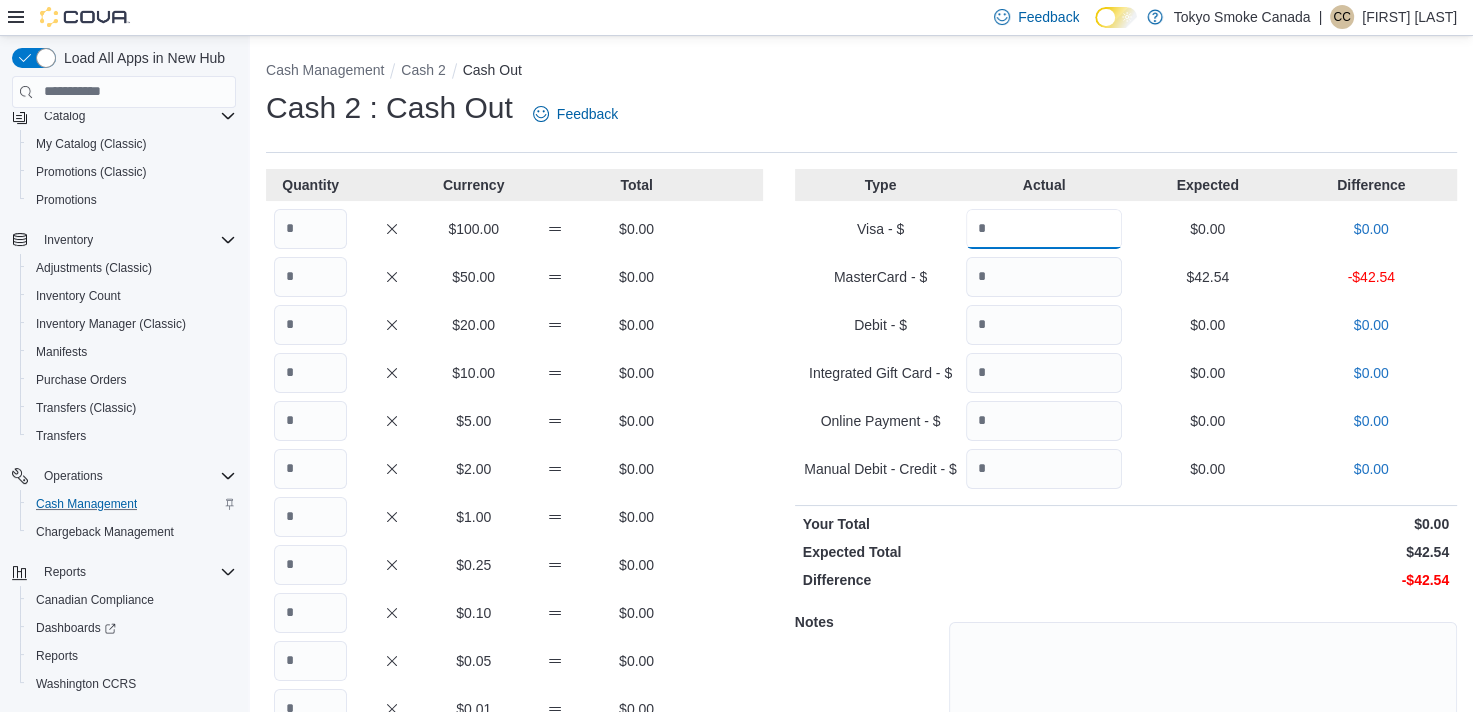 click at bounding box center (1044, 229) 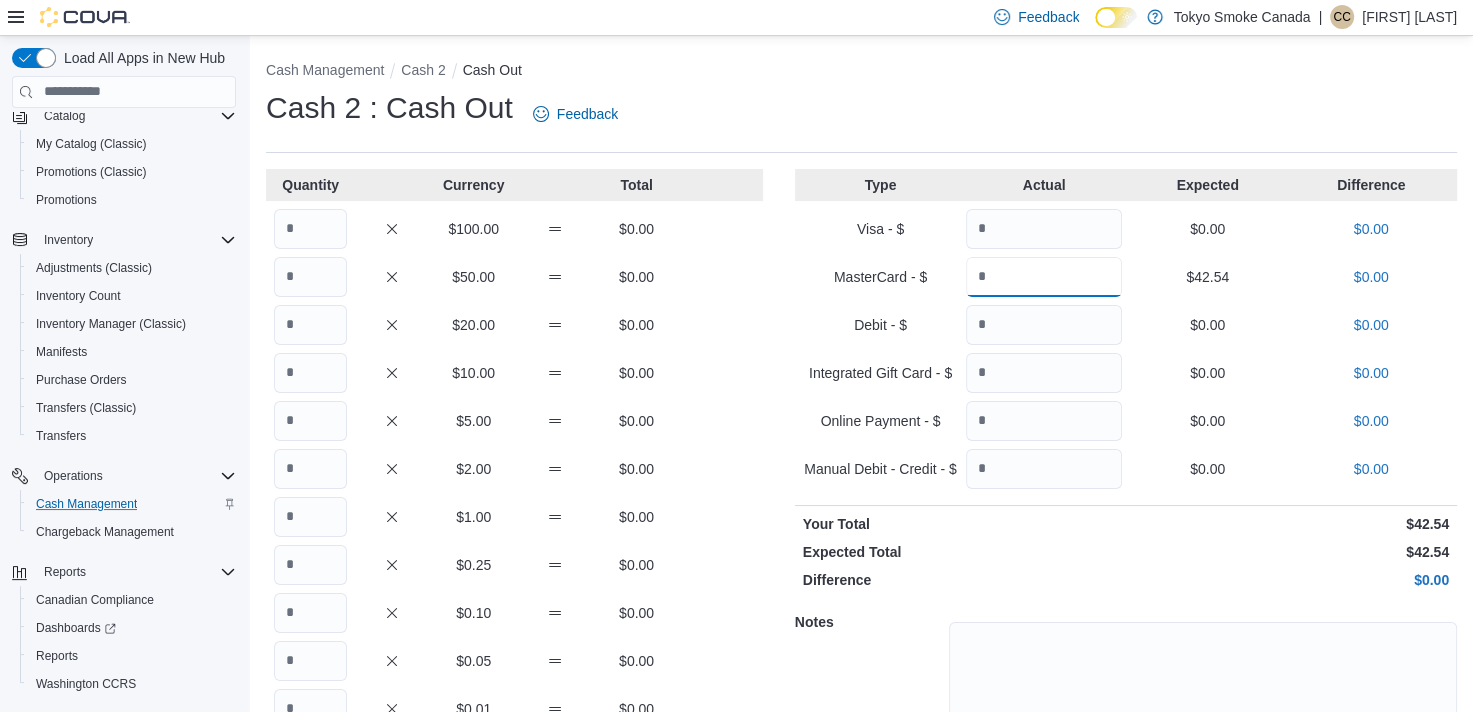 type on "*****" 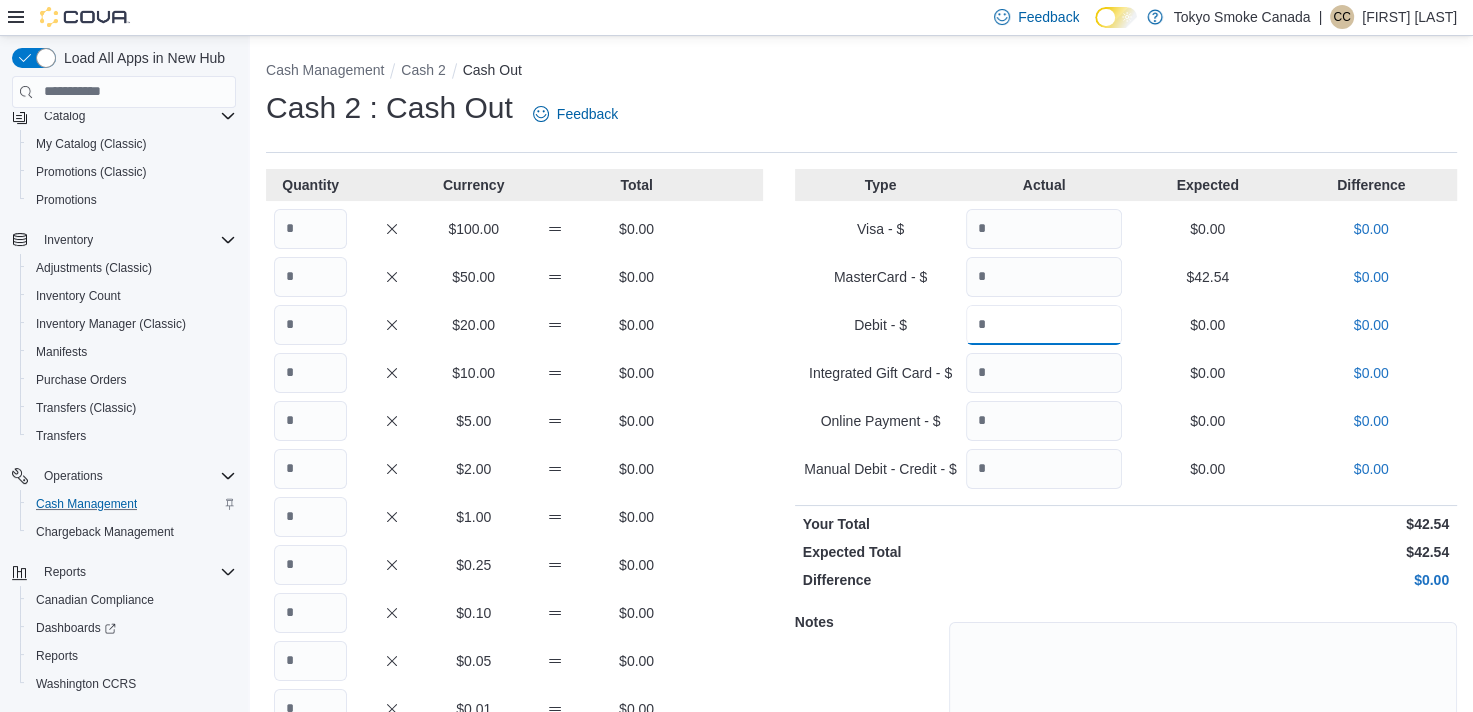 type on "*" 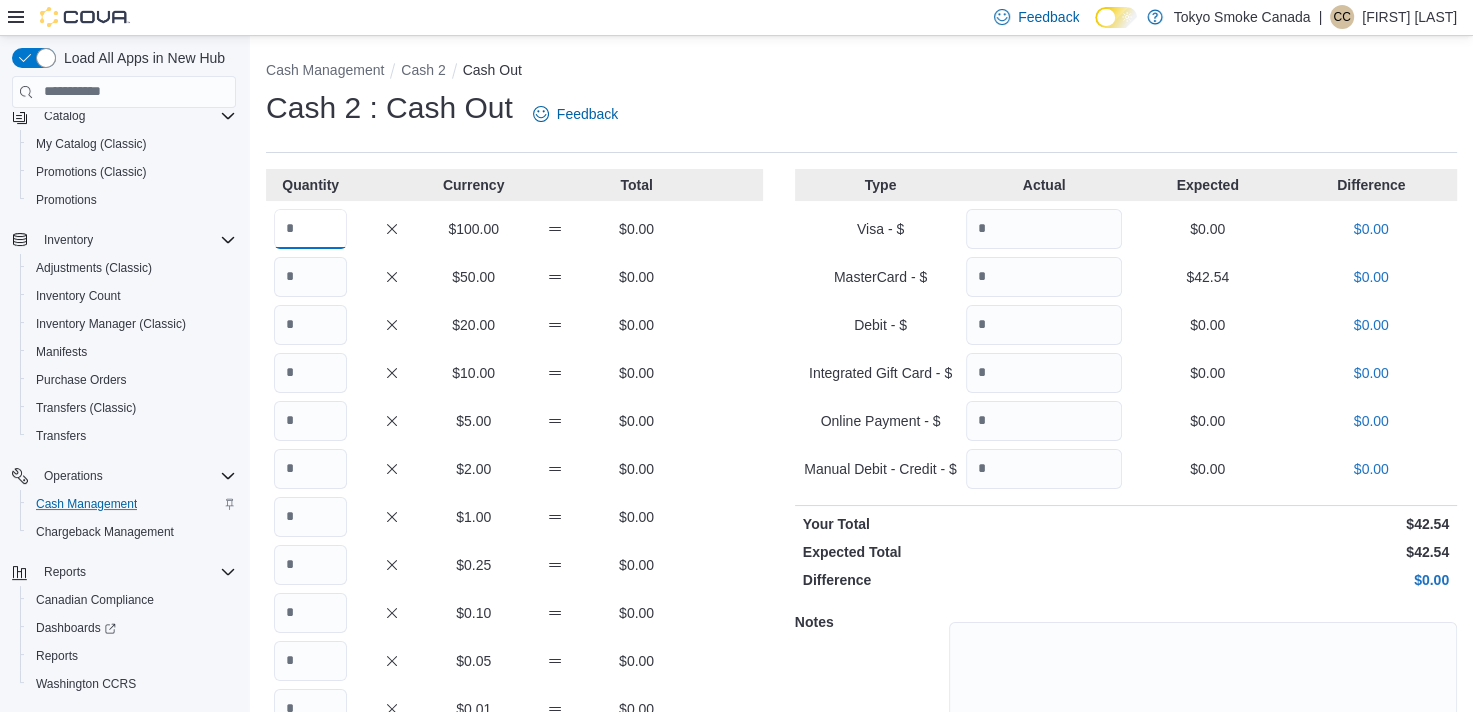click at bounding box center [310, 229] 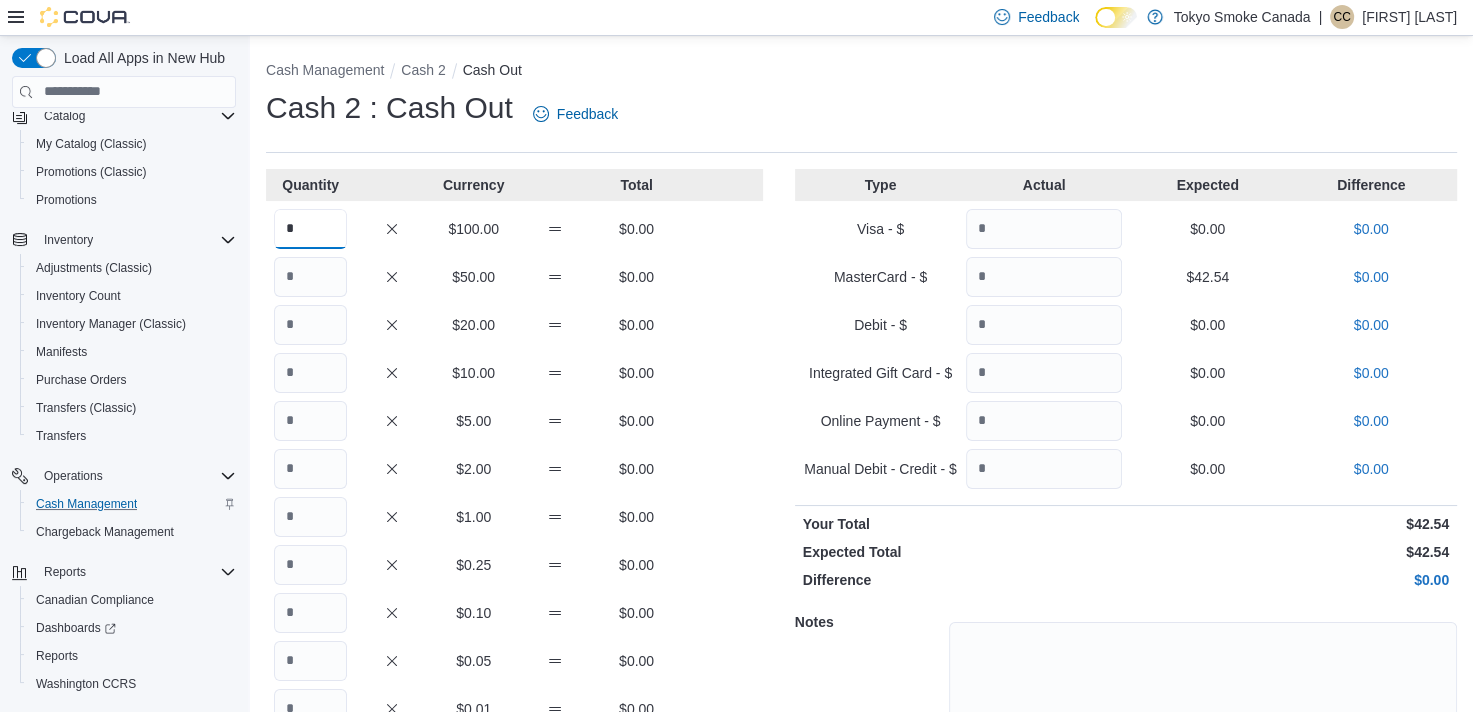 type on "*" 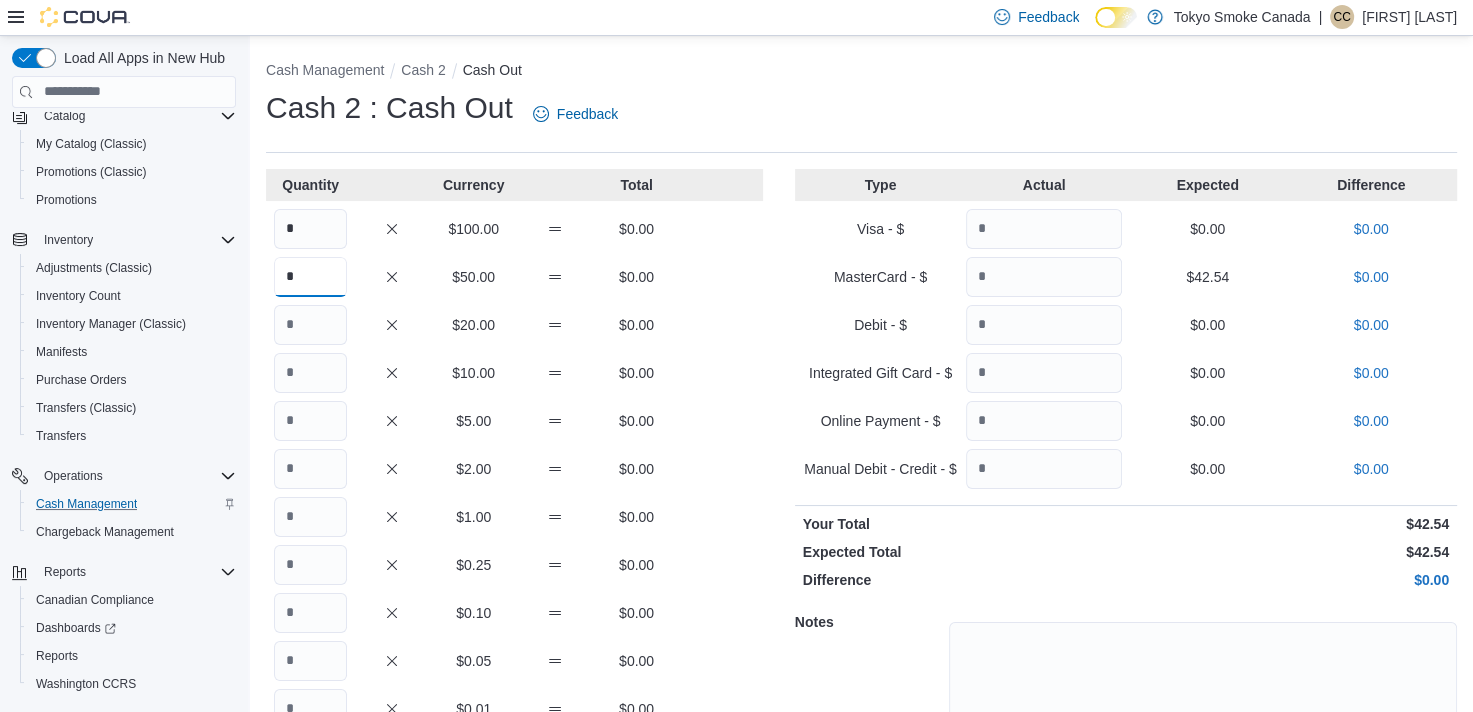type on "*" 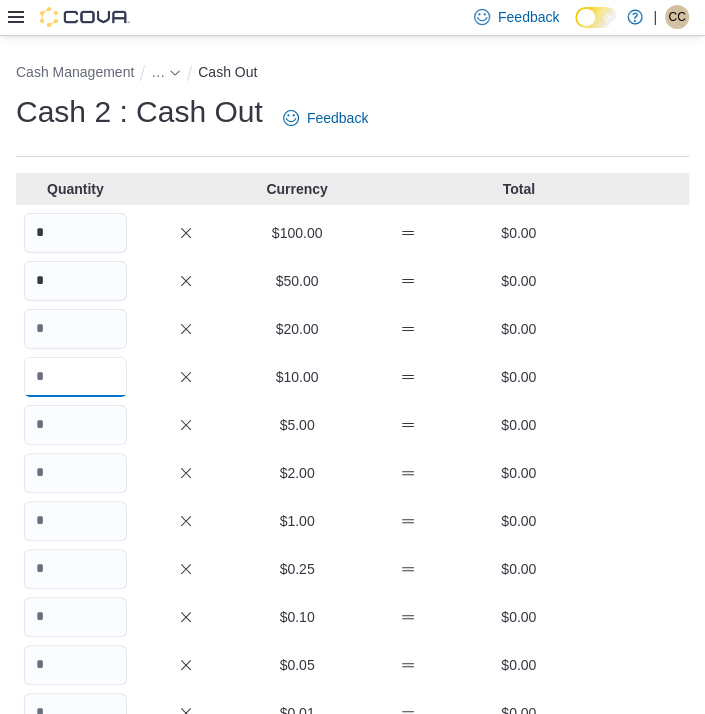 click at bounding box center (75, 377) 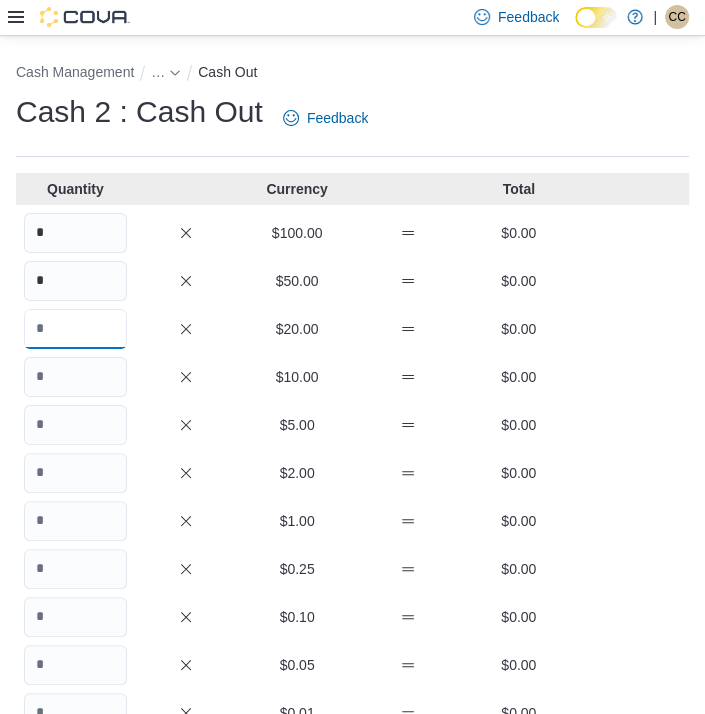 click at bounding box center (75, 329) 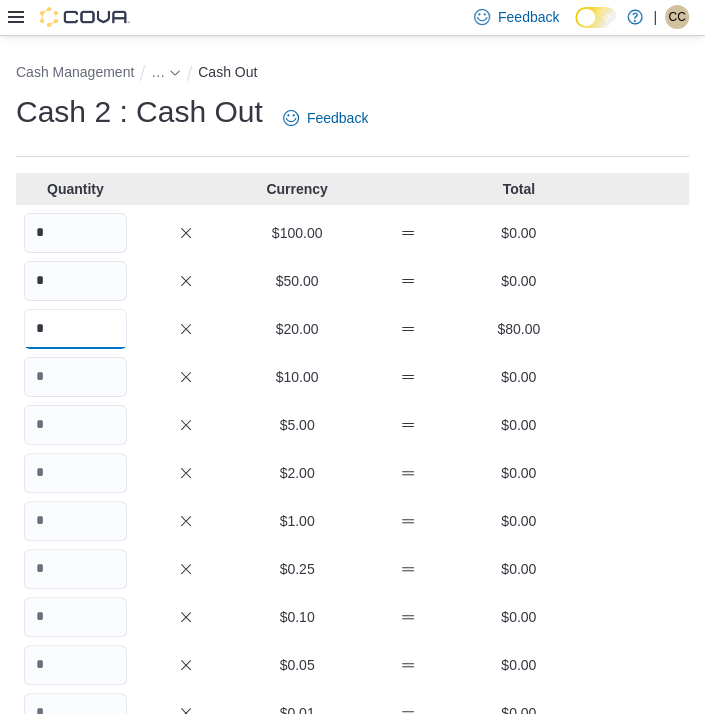 type on "*" 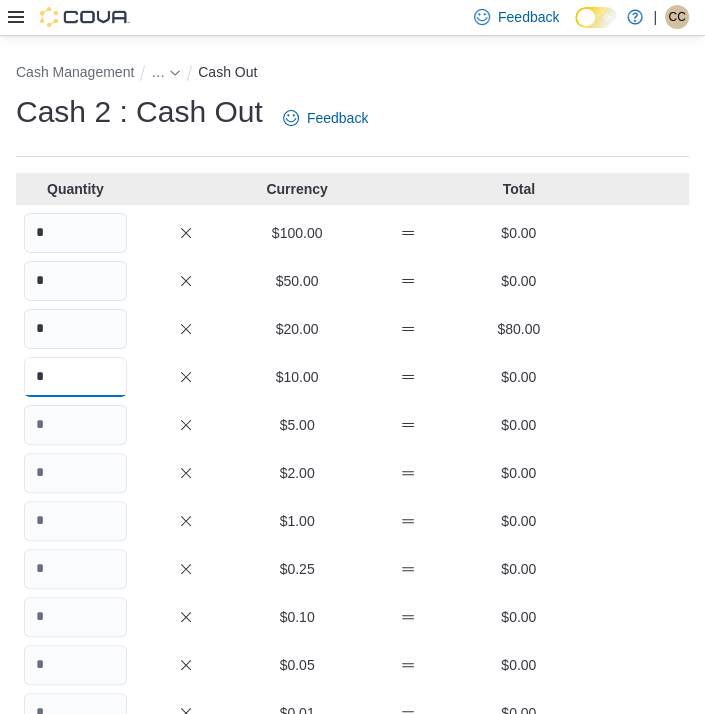 type on "*" 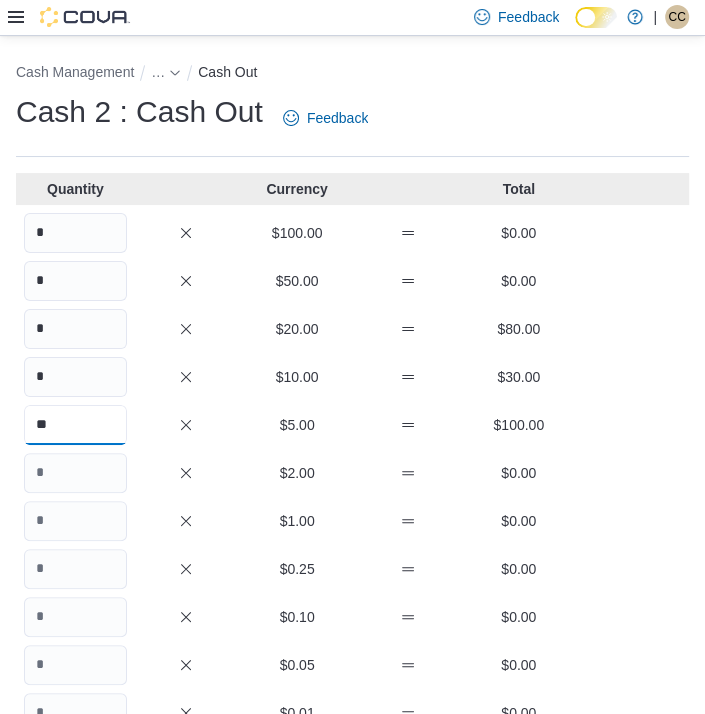 type on "**" 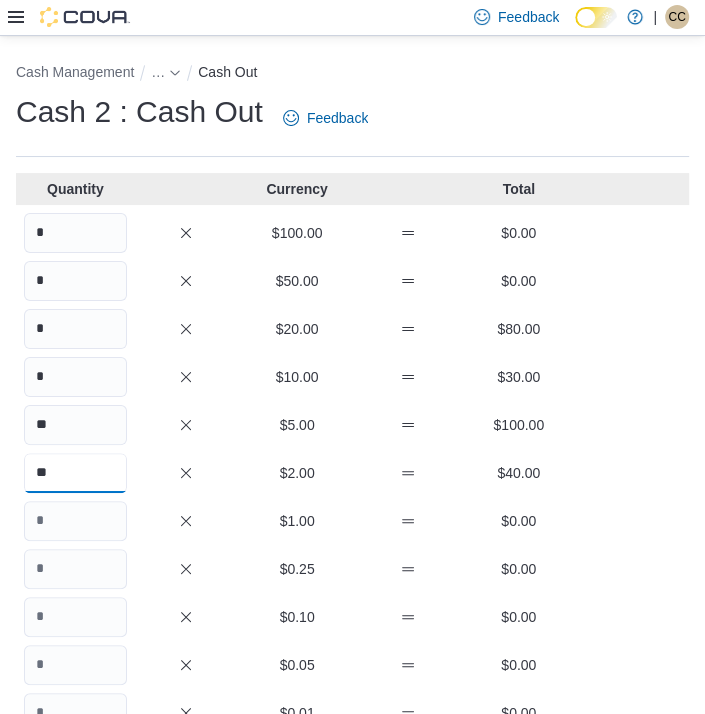 type on "**" 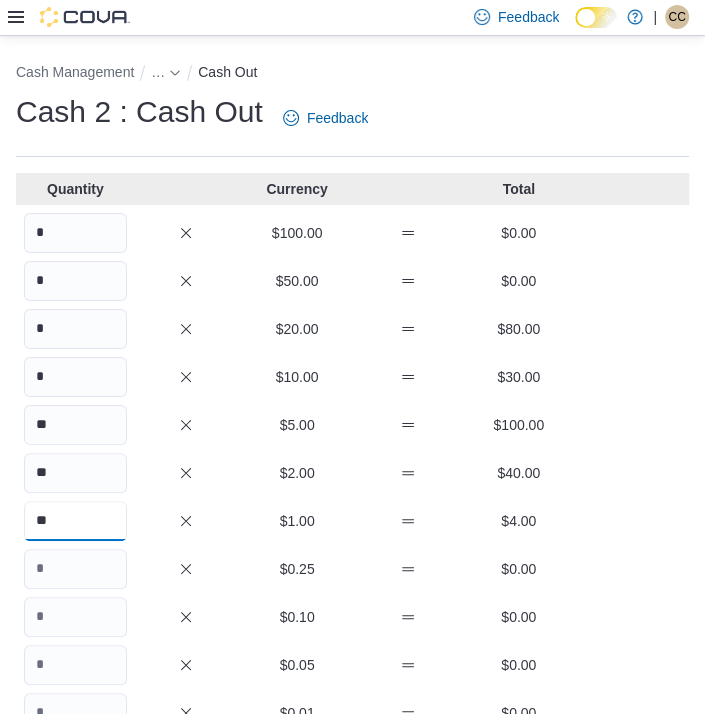 type on "**" 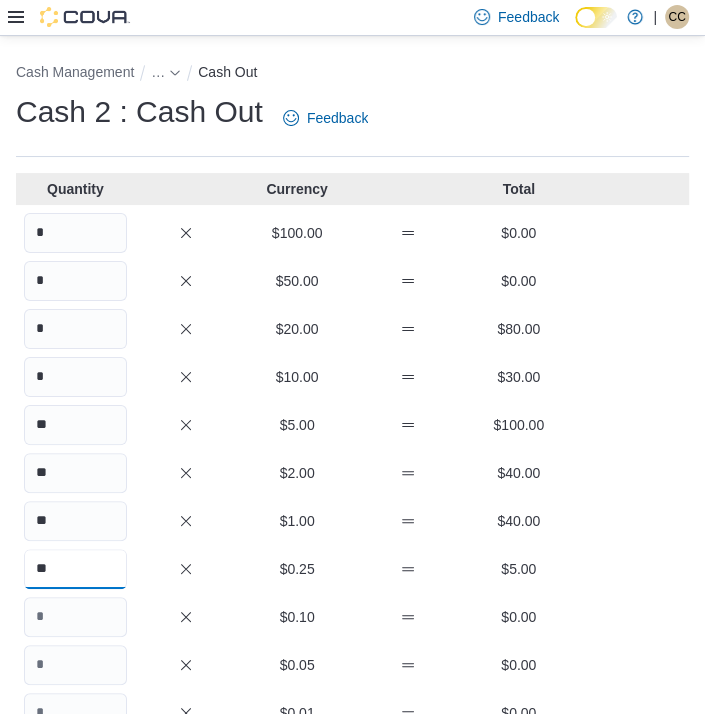 type on "**" 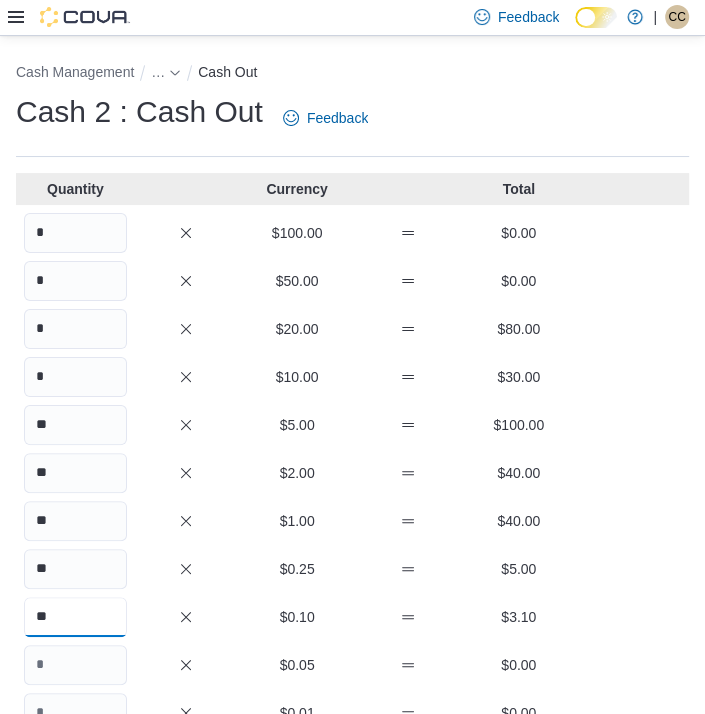 type on "**" 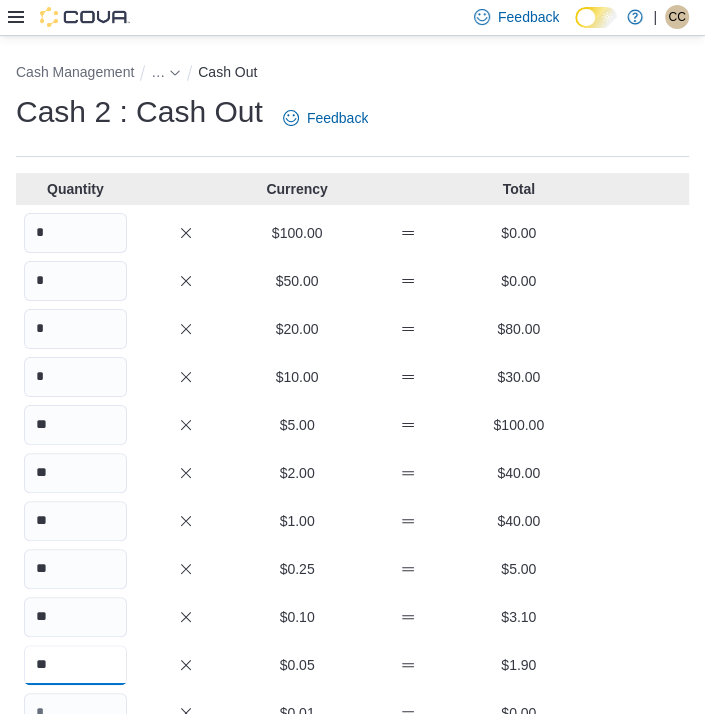 type on "**" 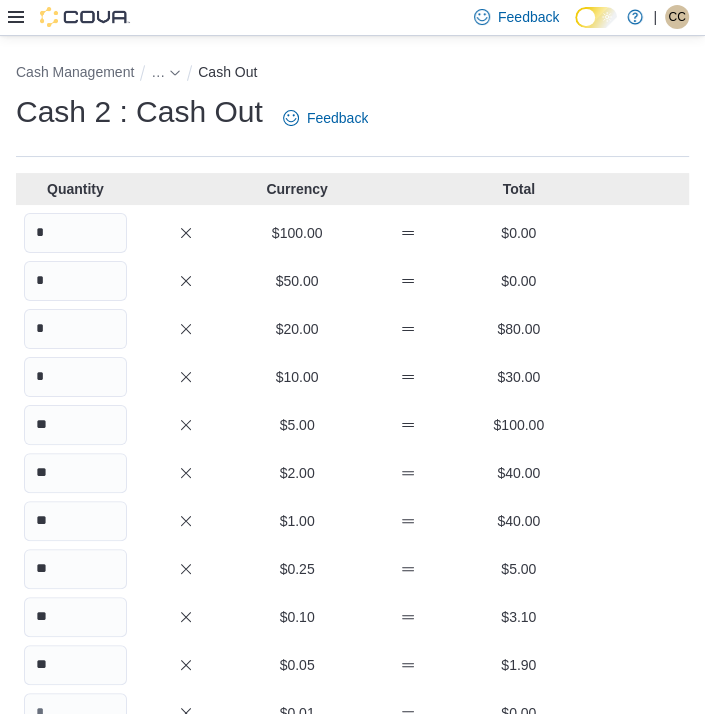 click on "** $5.00 $100.00" at bounding box center (352, 425) 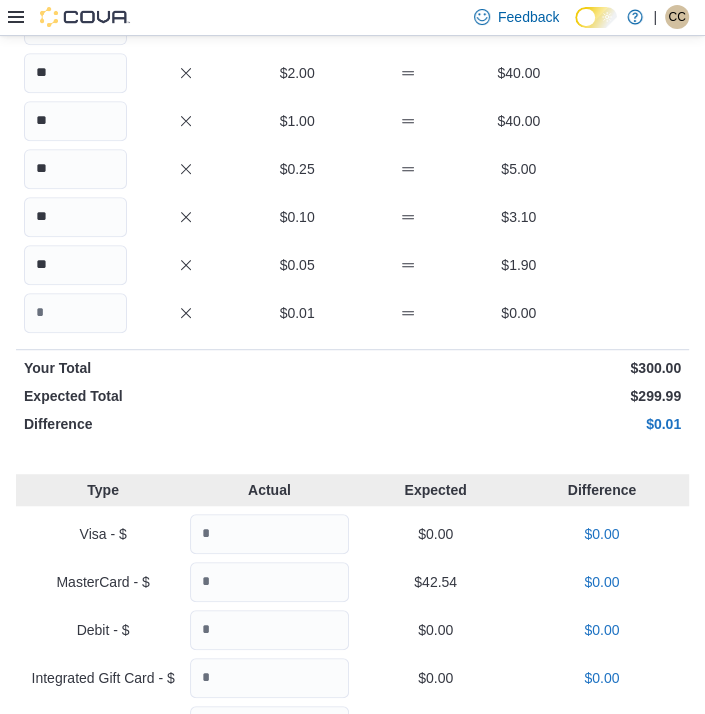 scroll, scrollTop: 838, scrollLeft: 0, axis: vertical 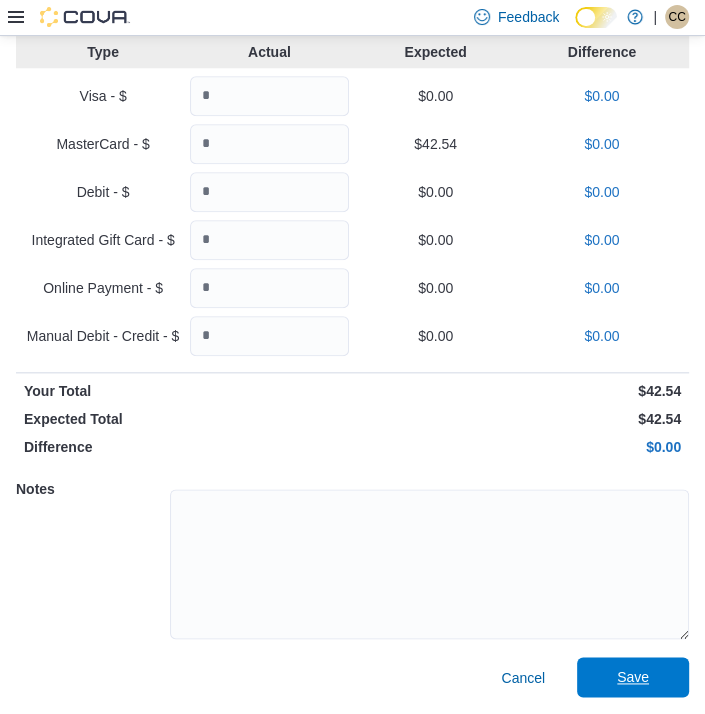 click on "Save" at bounding box center (633, 677) 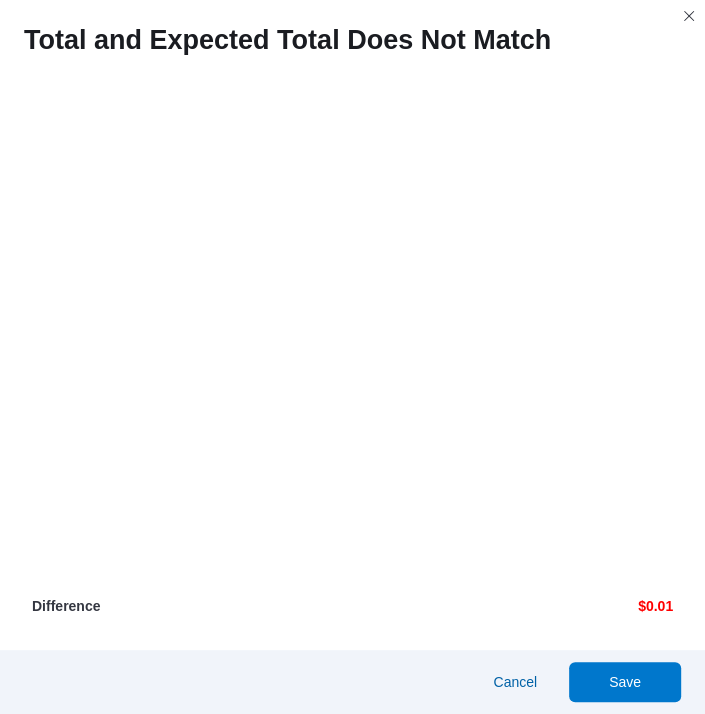 scroll, scrollTop: 2305, scrollLeft: 0, axis: vertical 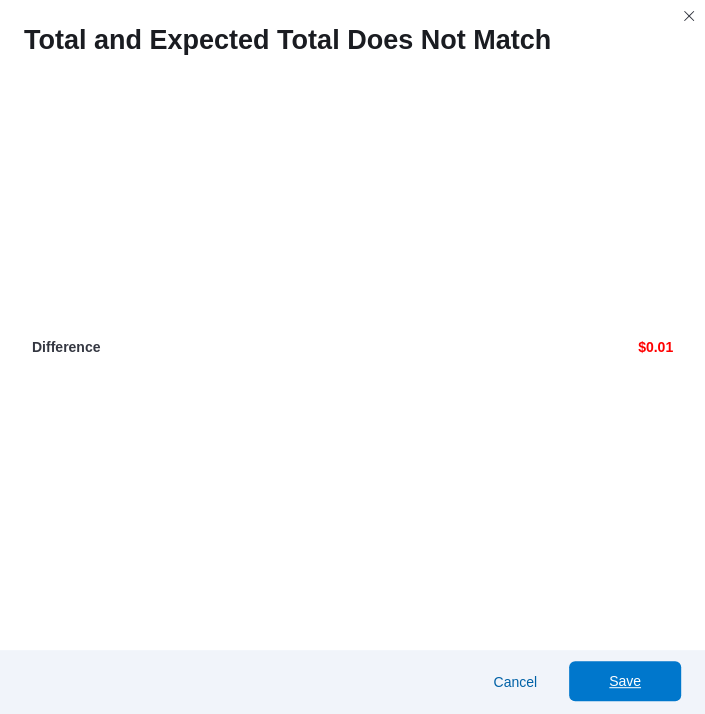 click on "Save" at bounding box center [625, 681] 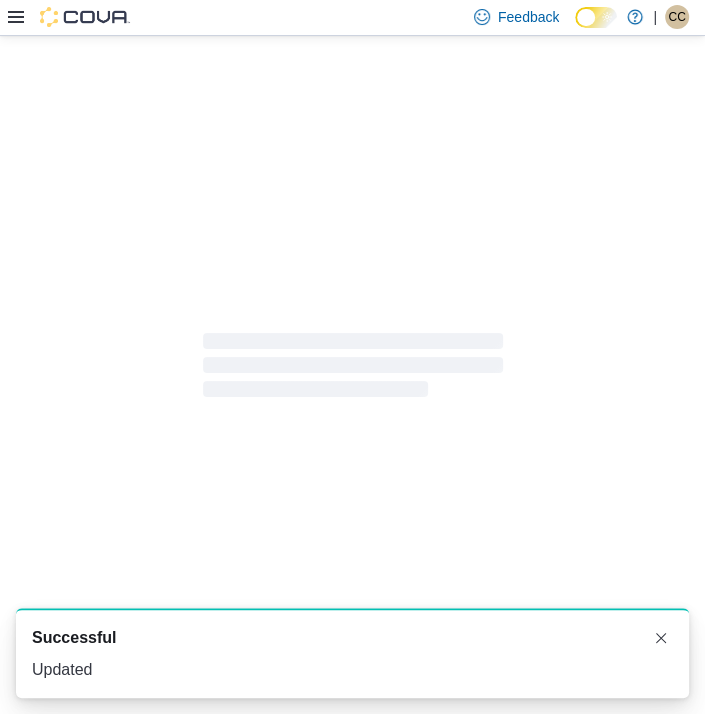 scroll, scrollTop: 0, scrollLeft: 0, axis: both 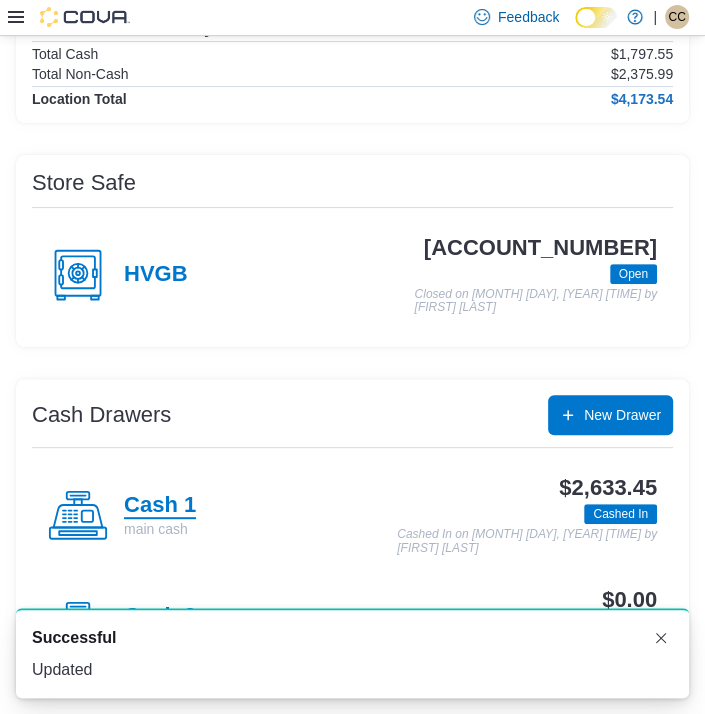 click on "Cash 1" at bounding box center (160, 506) 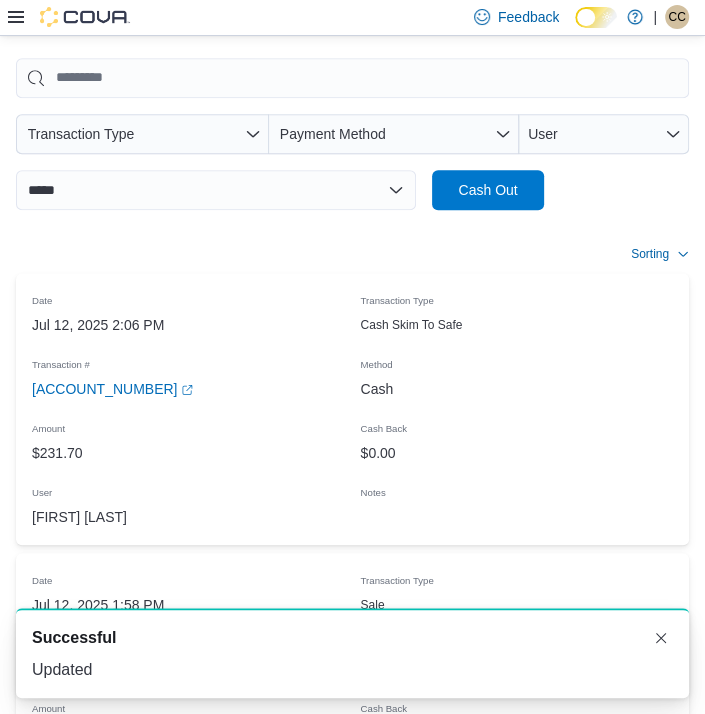scroll, scrollTop: 604, scrollLeft: 0, axis: vertical 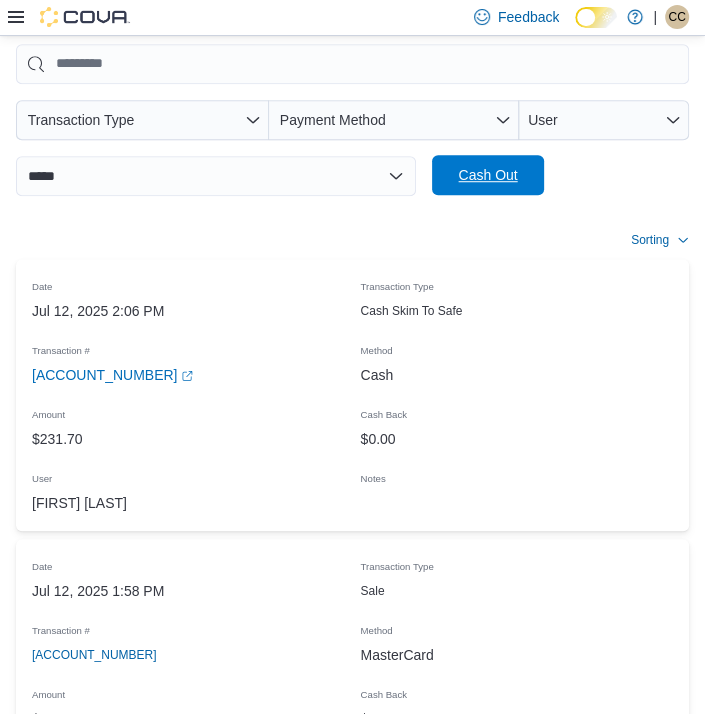 click on "Cash Out" at bounding box center [488, 175] 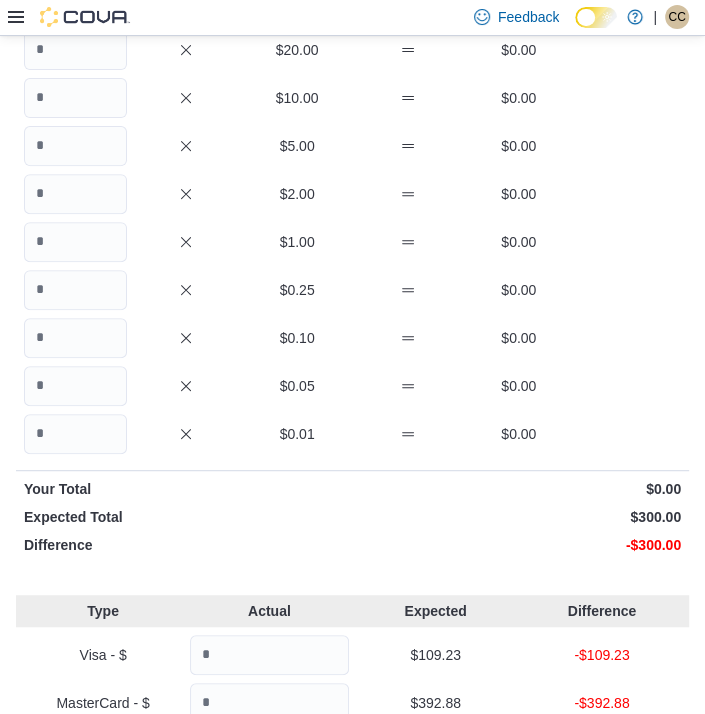 scroll, scrollTop: 100, scrollLeft: 0, axis: vertical 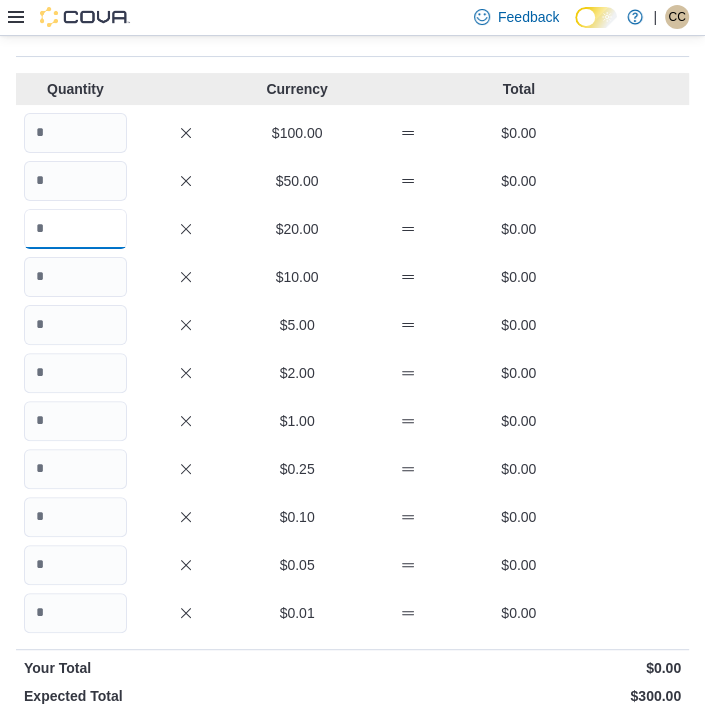 drag, startPoint x: 72, startPoint y: 229, endPoint x: 83, endPoint y: 229, distance: 11 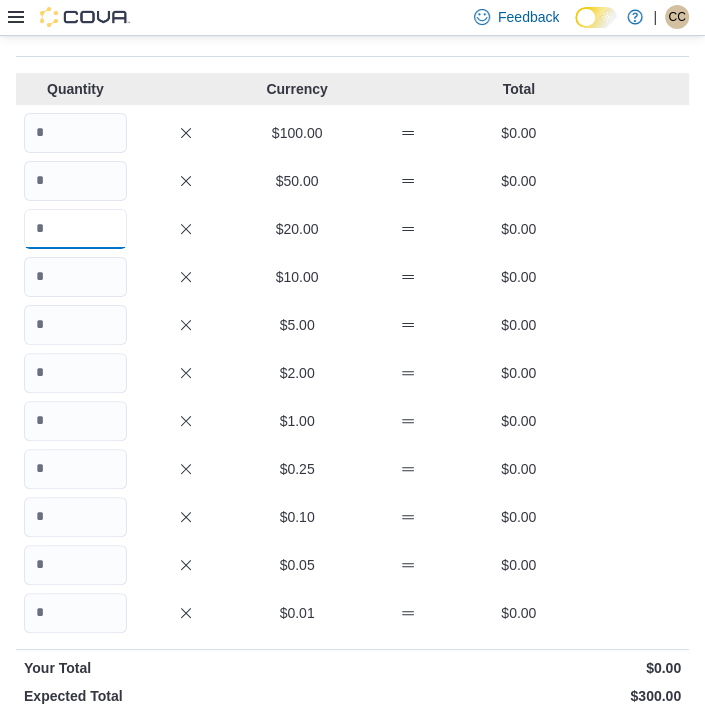 click at bounding box center (75, 229) 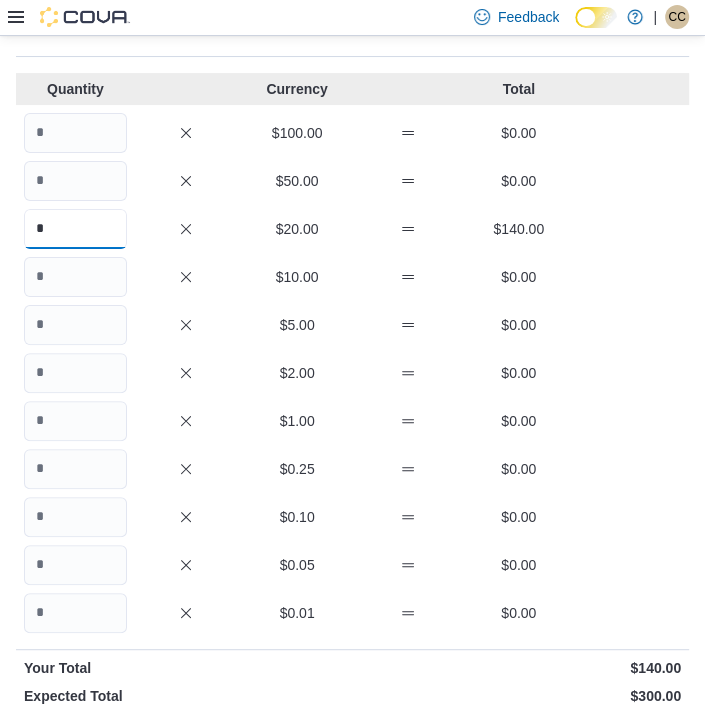 type on "*" 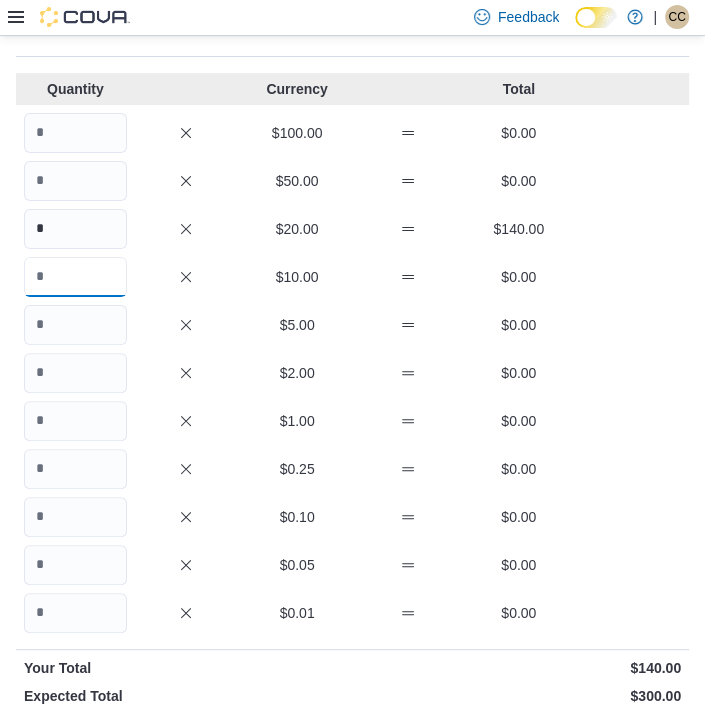 type on "*" 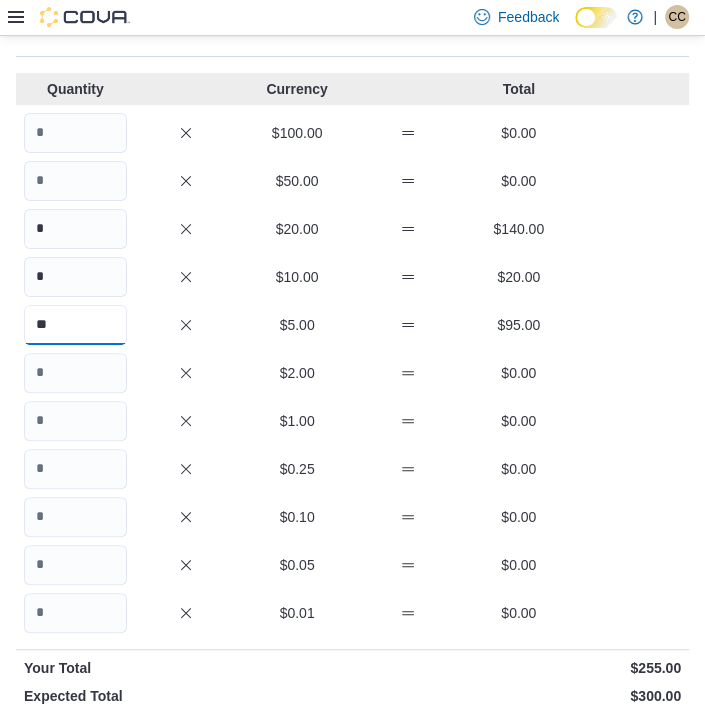 type on "**" 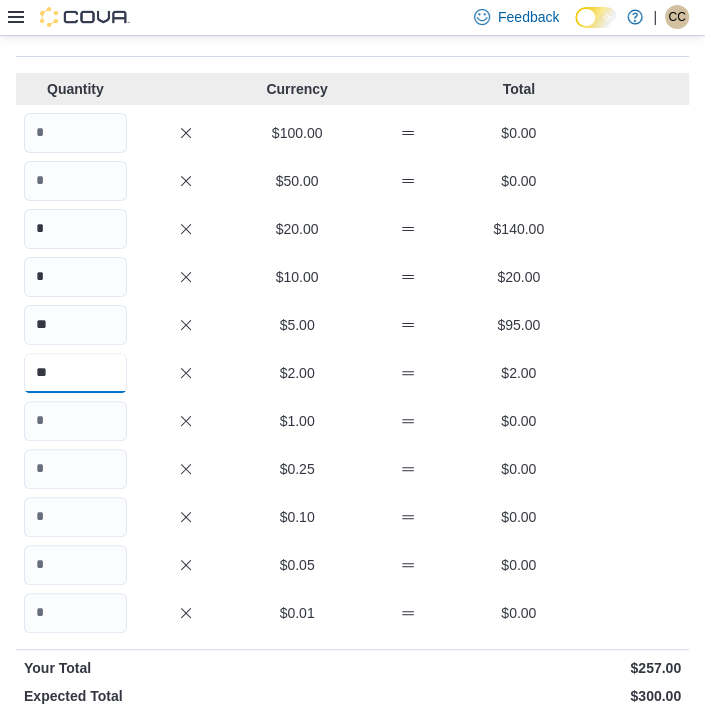 type on "**" 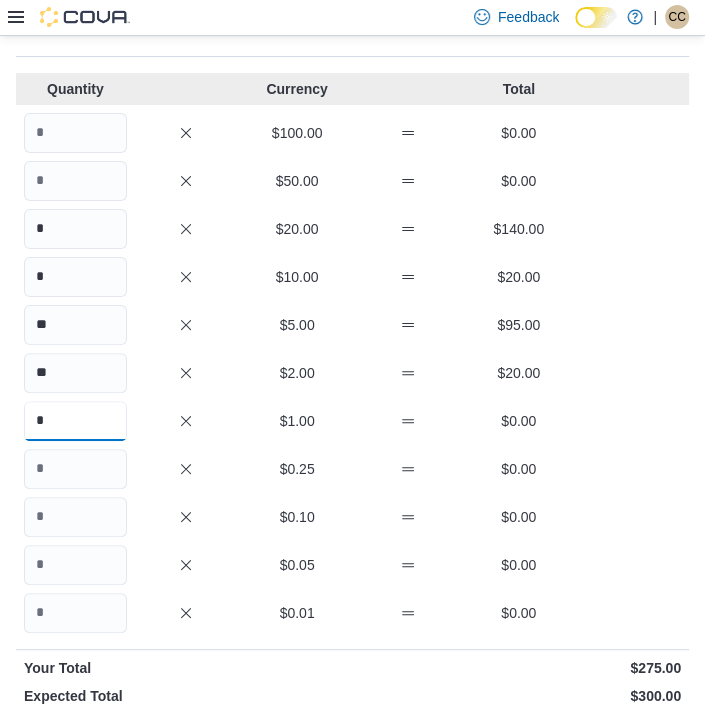 type on "*" 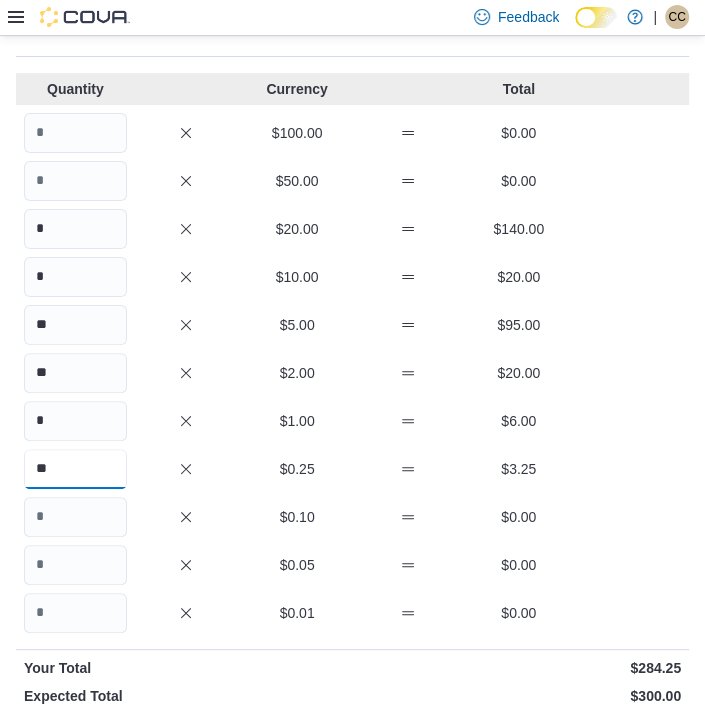type on "**" 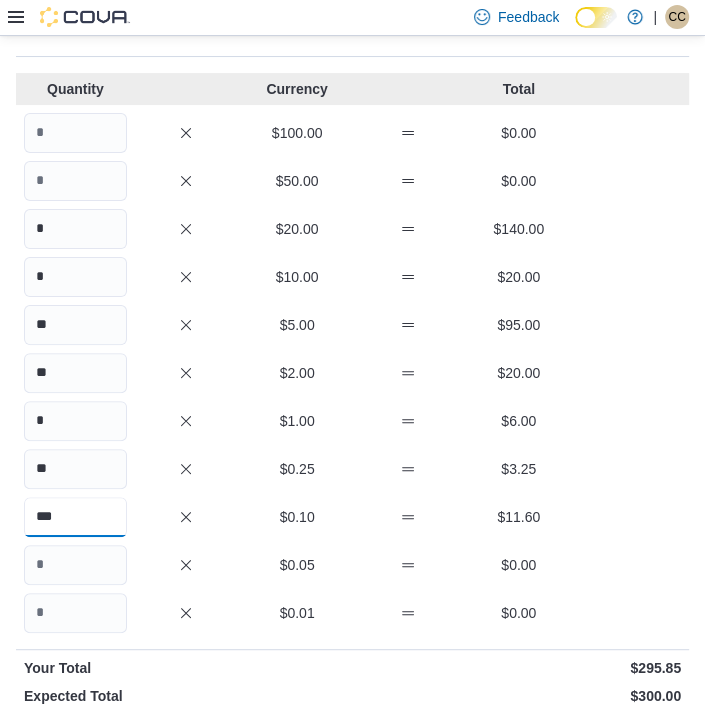 type on "***" 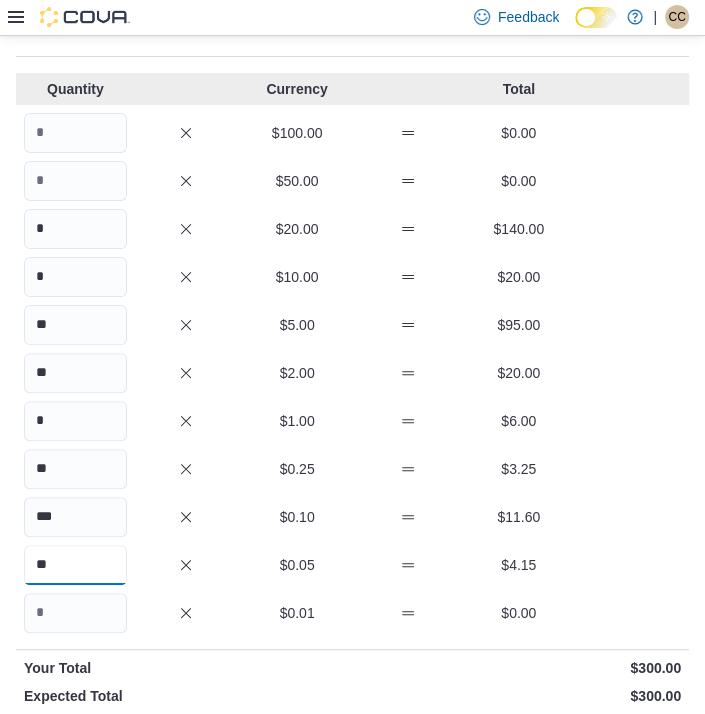 type on "**" 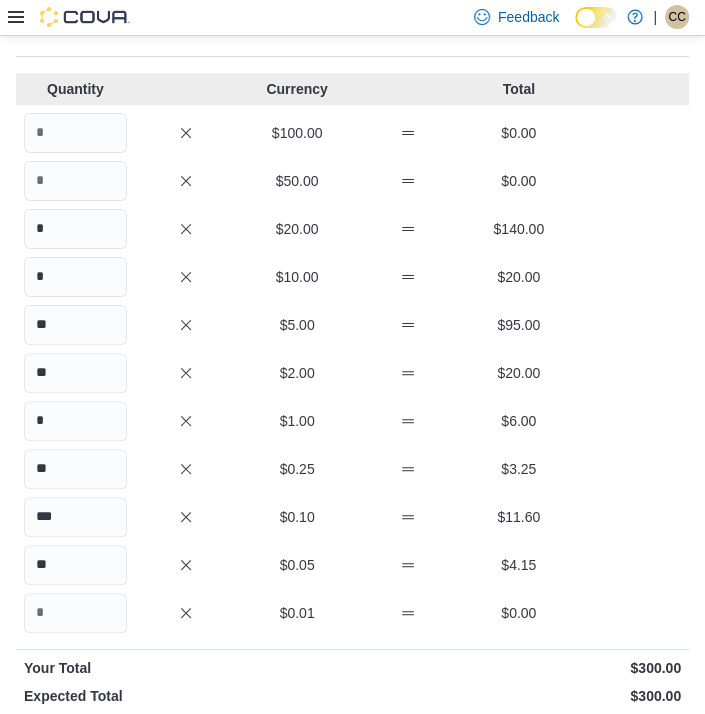 click on "** $0.25 $3.25" at bounding box center (352, 469) 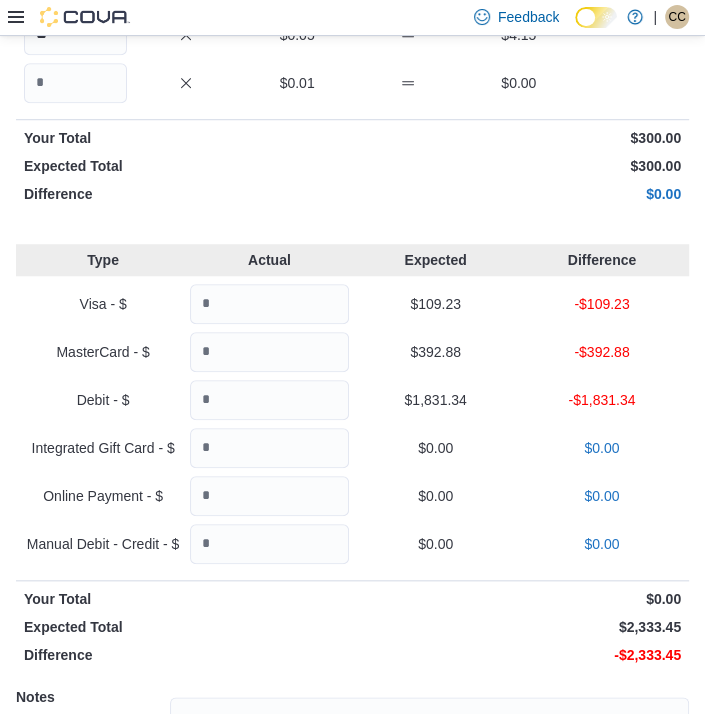 scroll, scrollTop: 700, scrollLeft: 0, axis: vertical 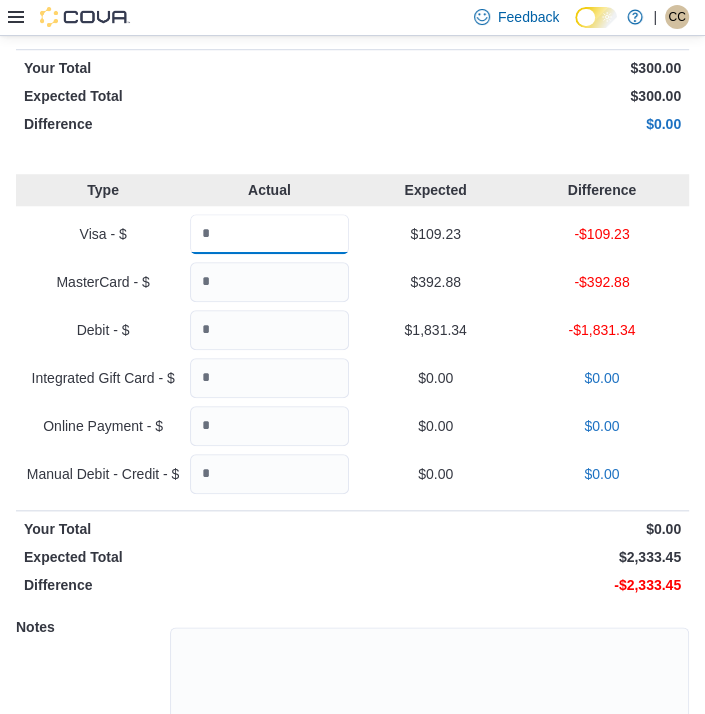 click at bounding box center [269, 234] 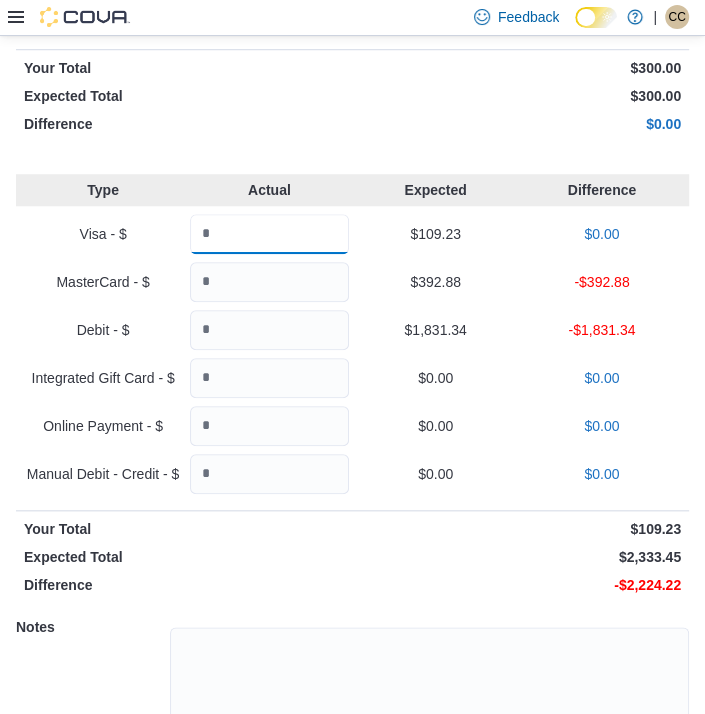 type on "******" 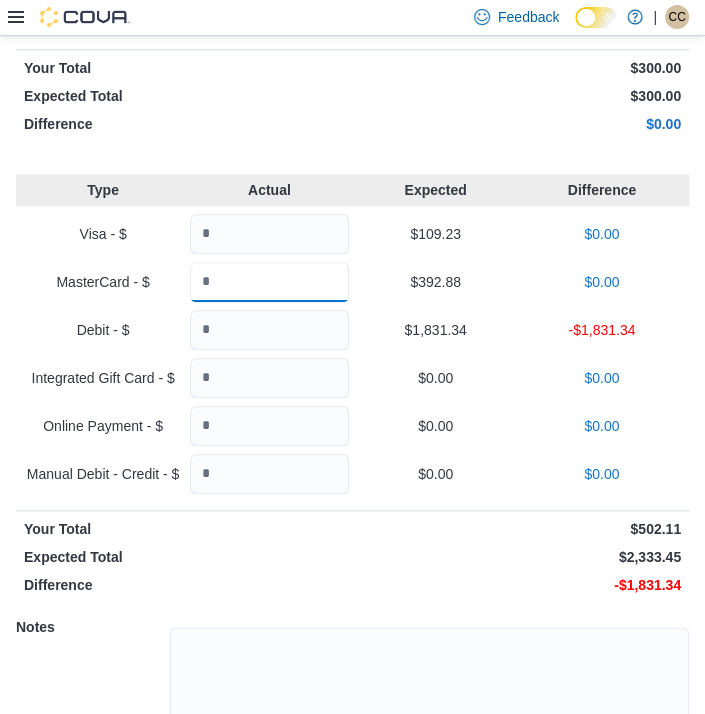 type on "******" 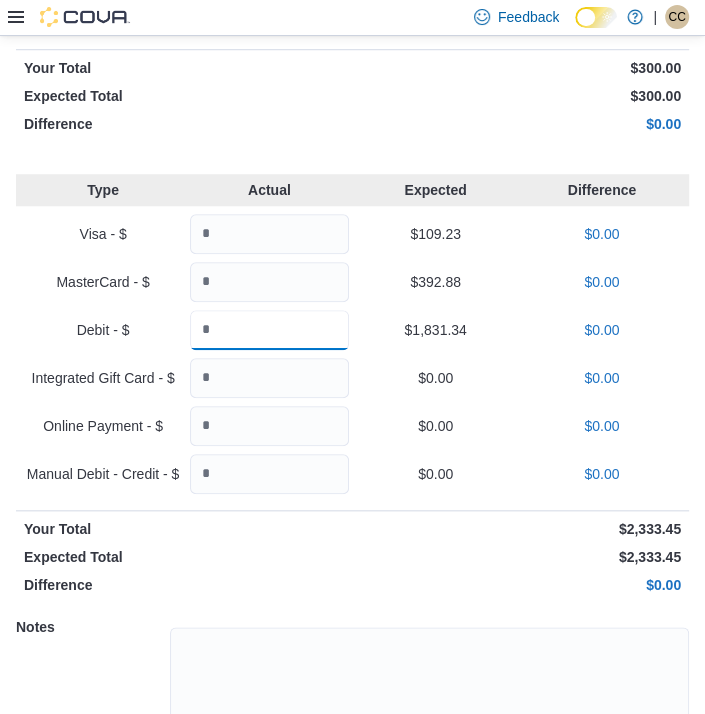 type on "*******" 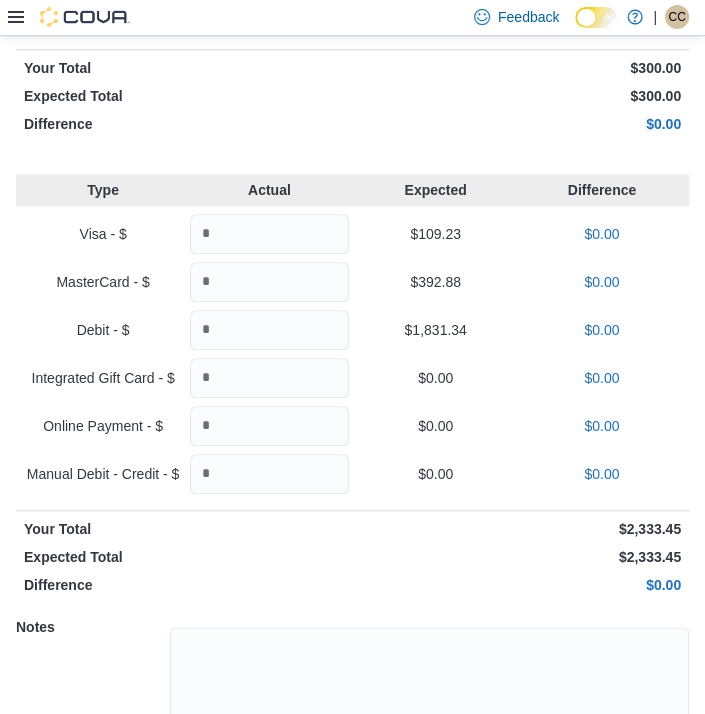 click on "Debit - $ ******* $1,831.34 $0.00" at bounding box center (352, 330) 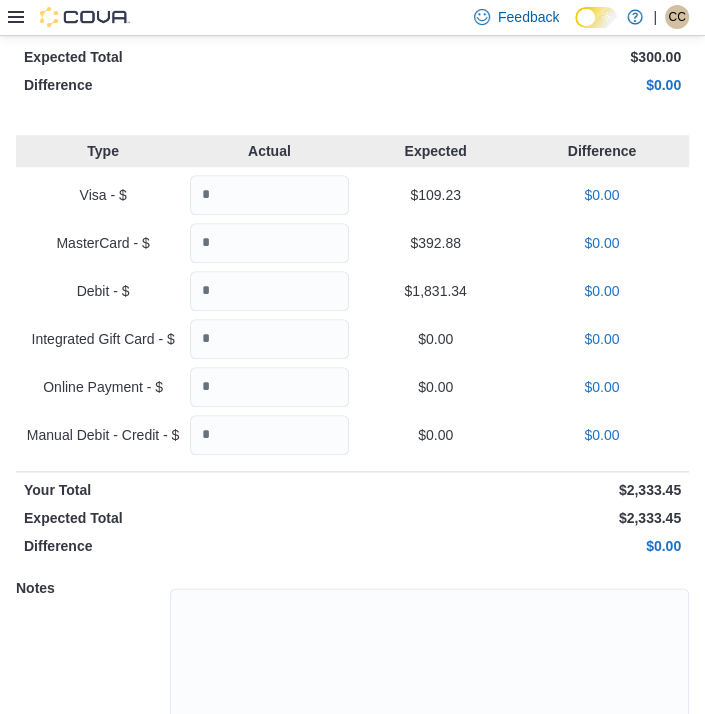 scroll, scrollTop: 838, scrollLeft: 0, axis: vertical 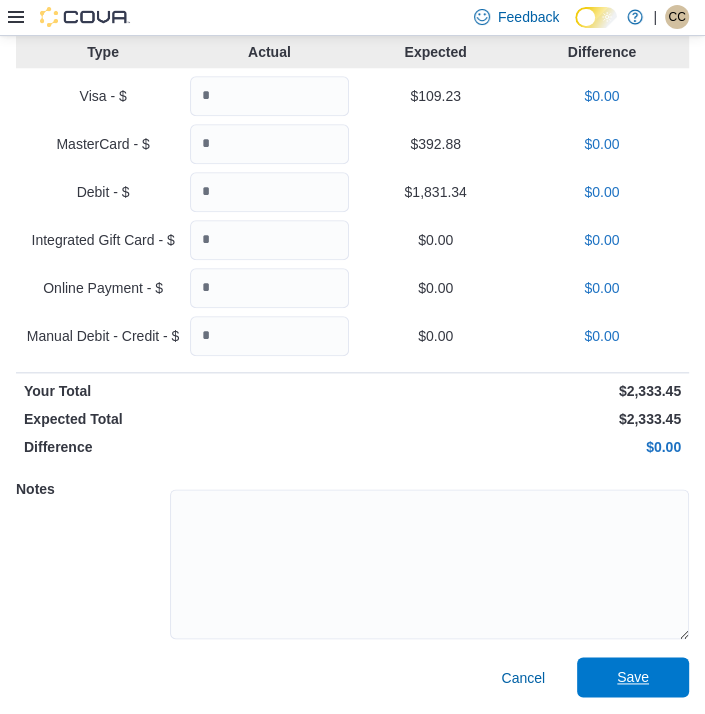click on "Save" at bounding box center [633, 677] 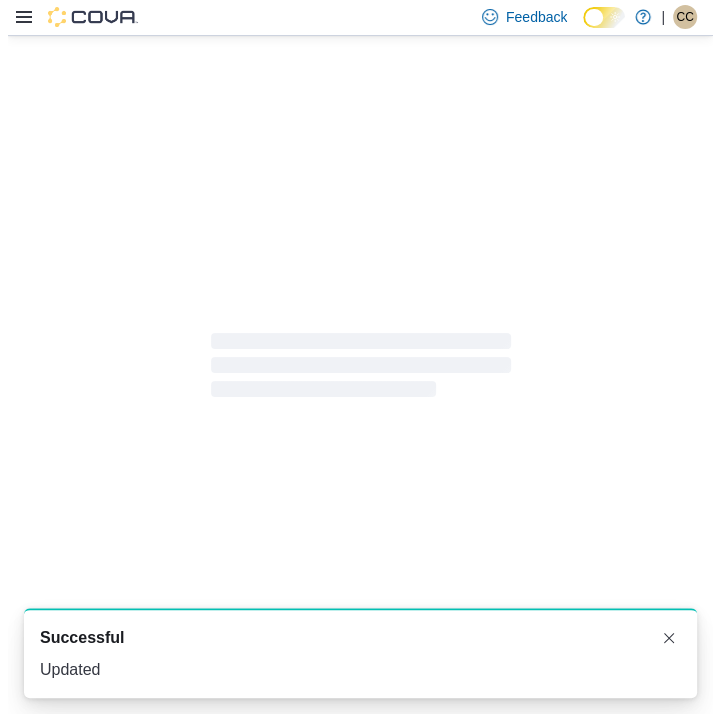 scroll, scrollTop: 0, scrollLeft: 0, axis: both 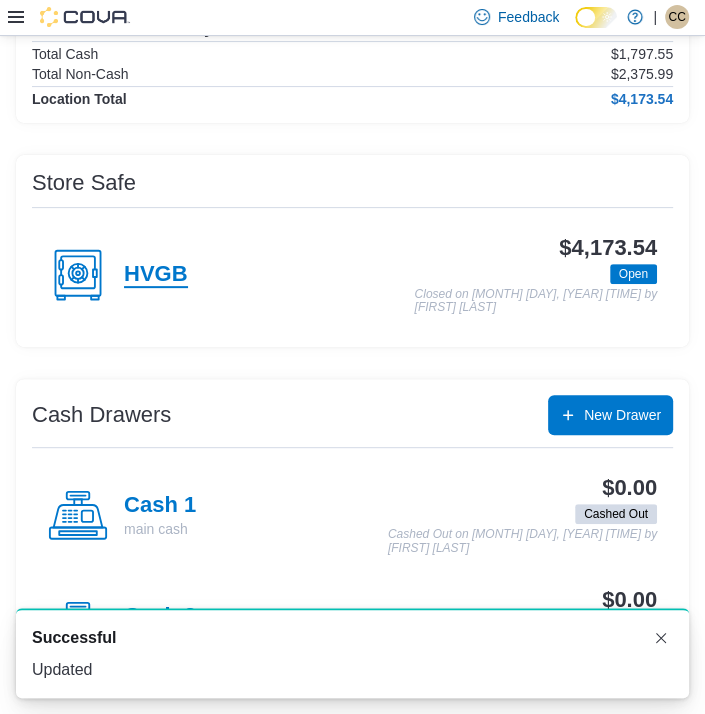 click on "HVGB" at bounding box center [156, 275] 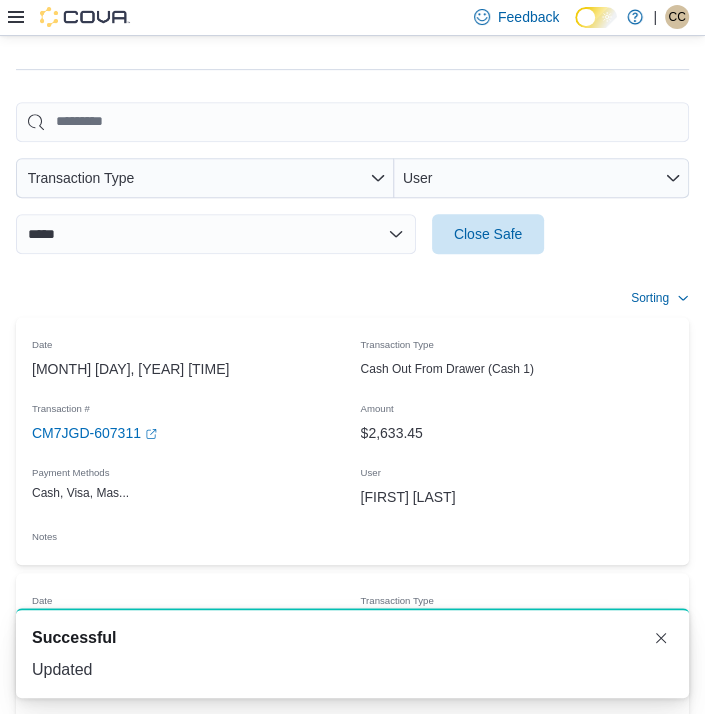 click at bounding box center (352, 266) 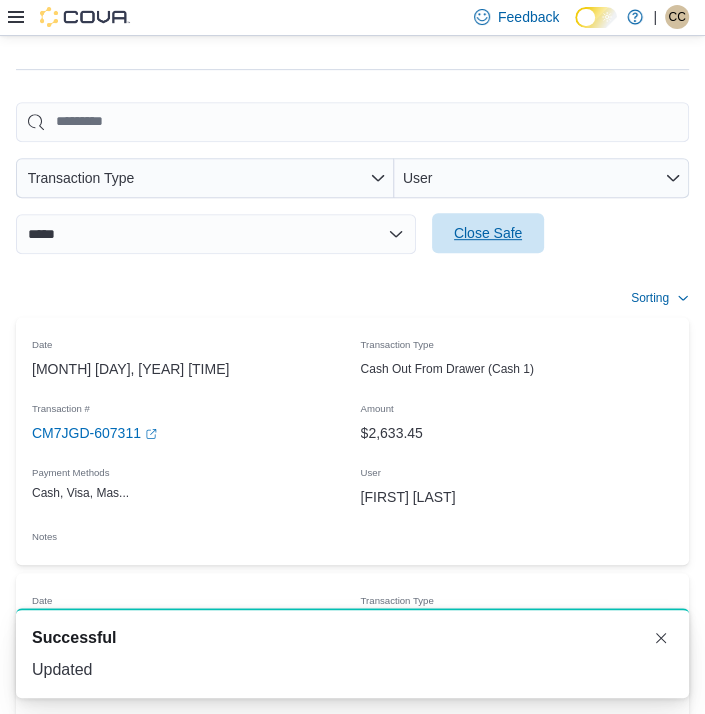 click on "Close Safe" at bounding box center [488, 233] 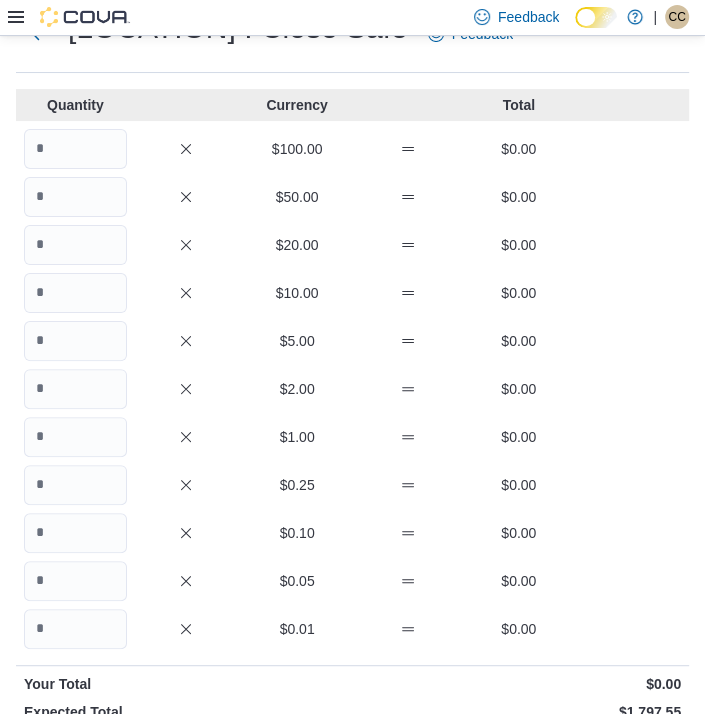 scroll, scrollTop: 0, scrollLeft: 0, axis: both 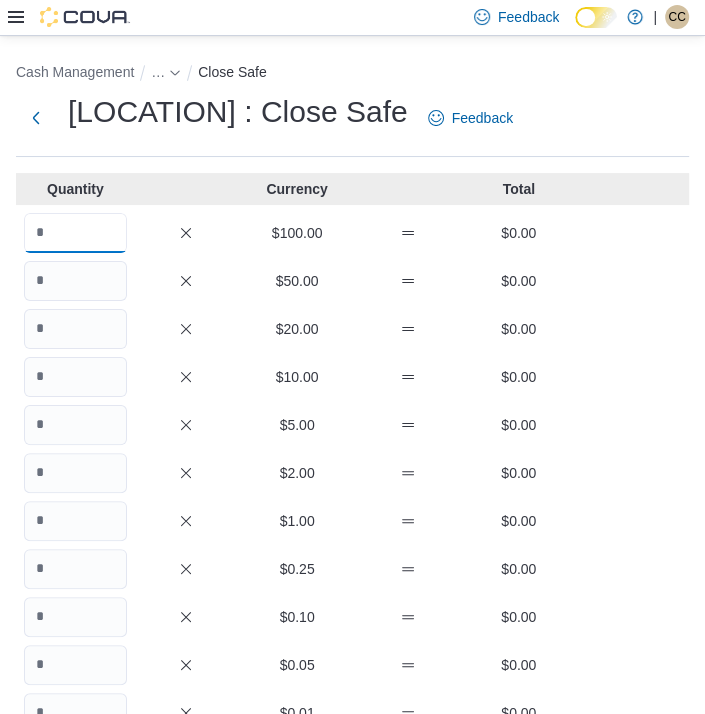 click at bounding box center (75, 233) 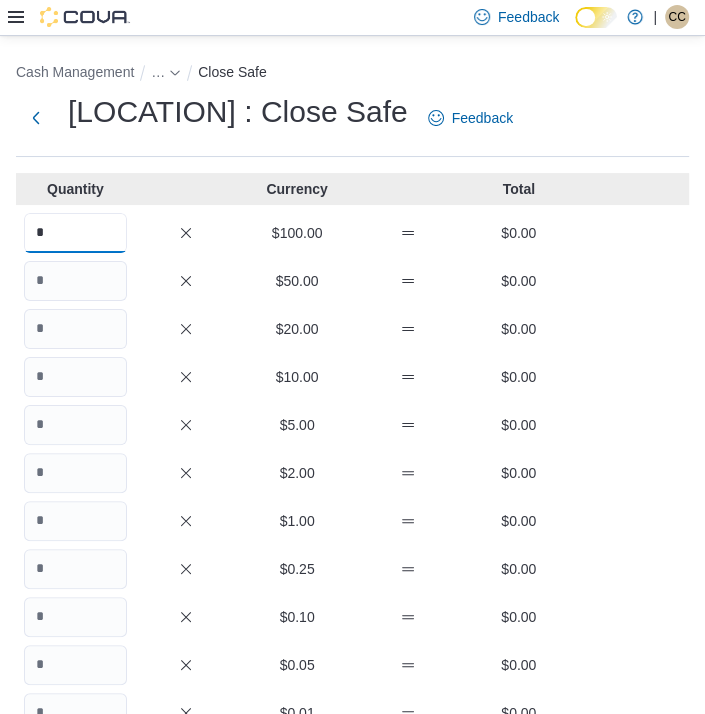 type on "*" 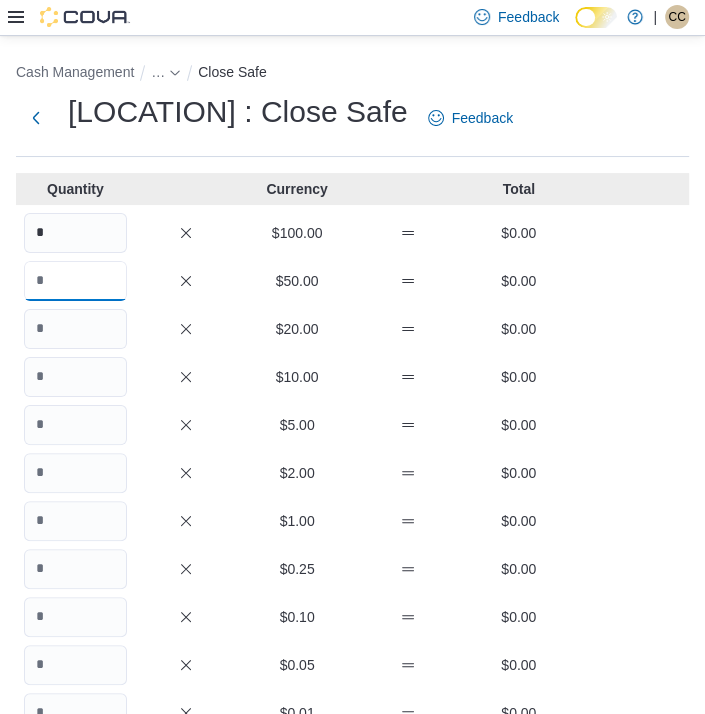 type on "*" 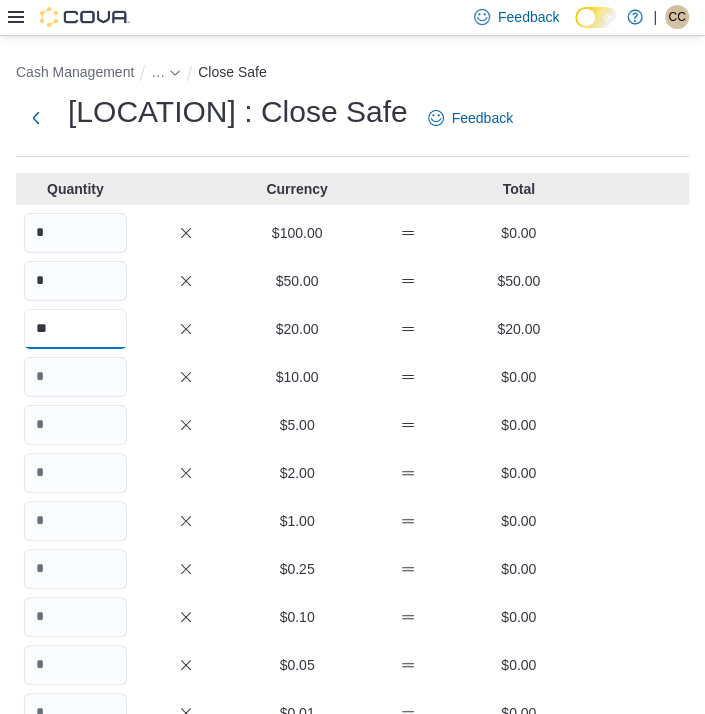 type on "**" 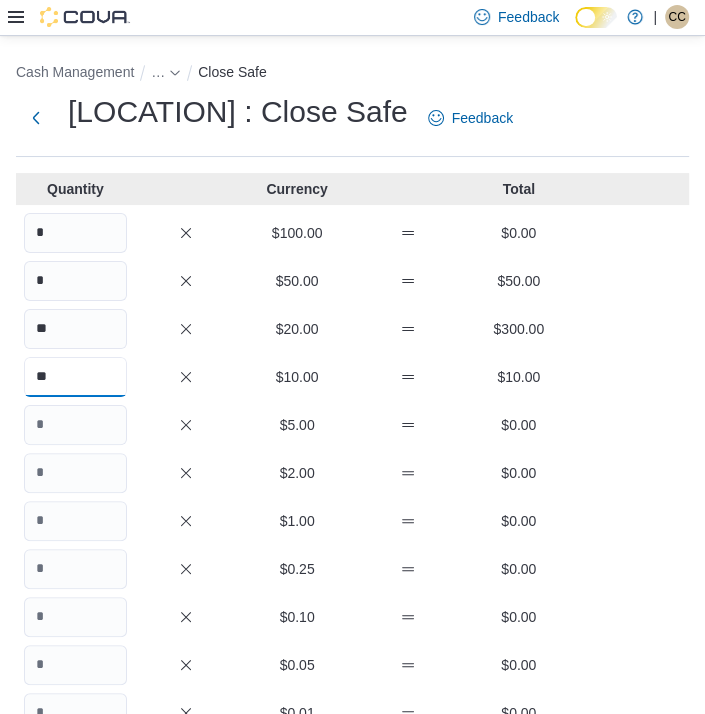 type on "**" 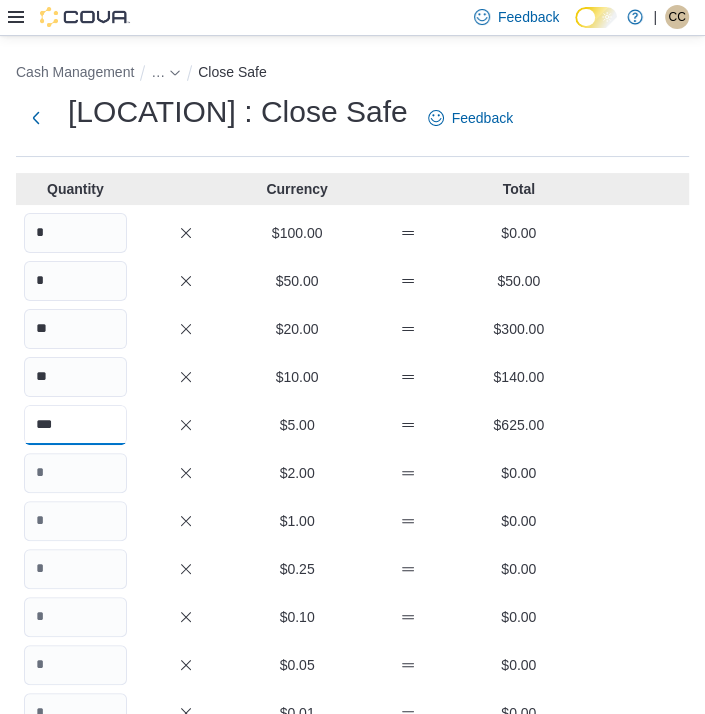 type on "***" 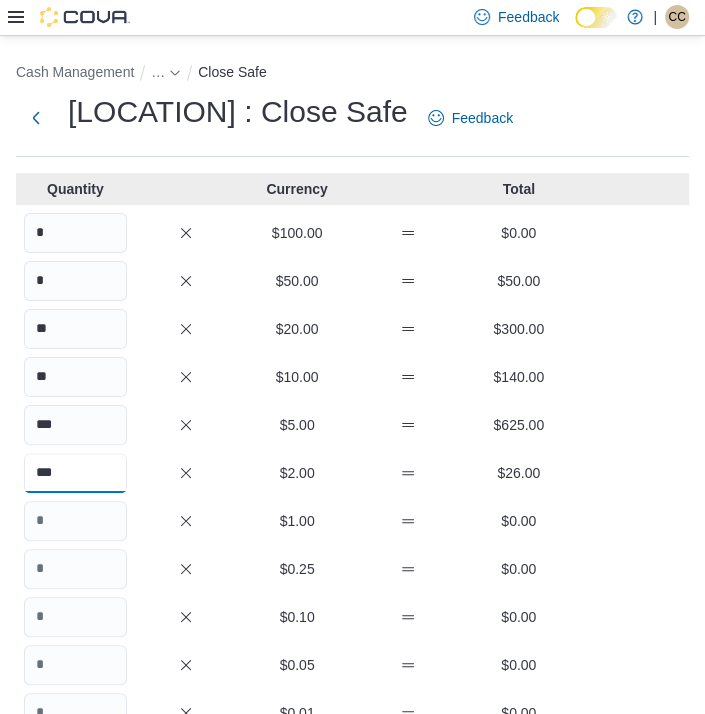 type on "***" 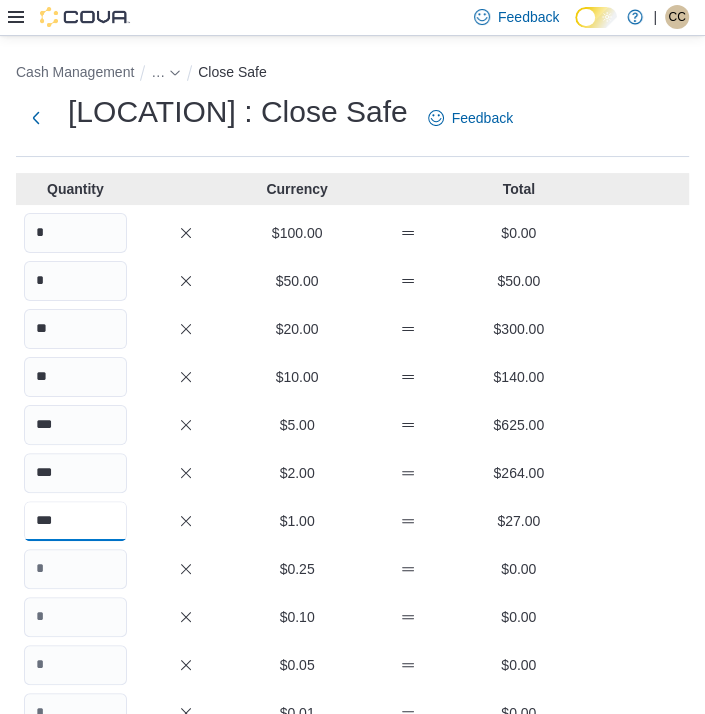 type on "***" 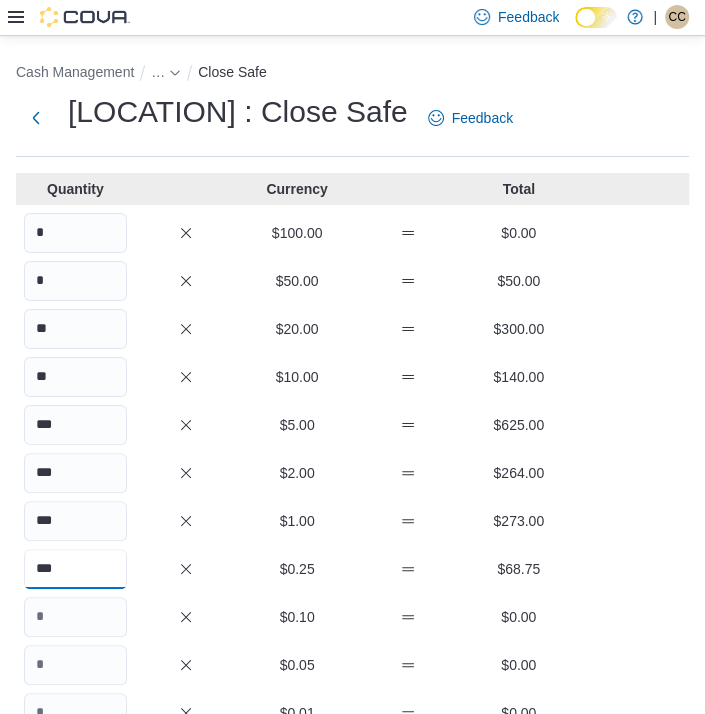 type on "***" 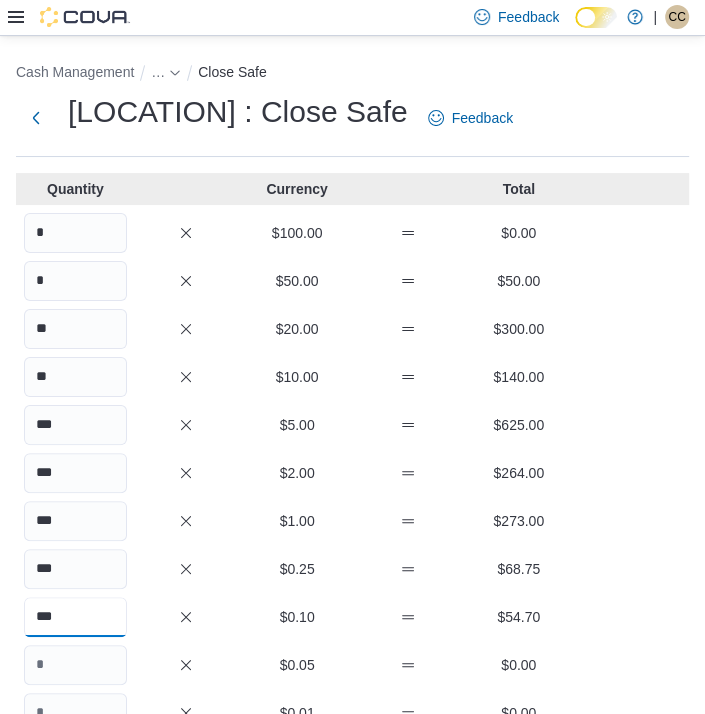 type on "***" 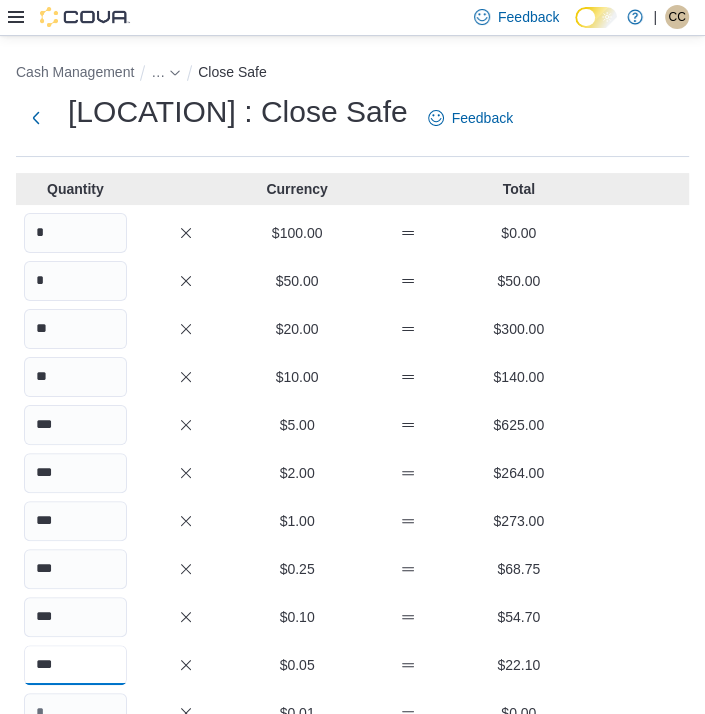 type on "***" 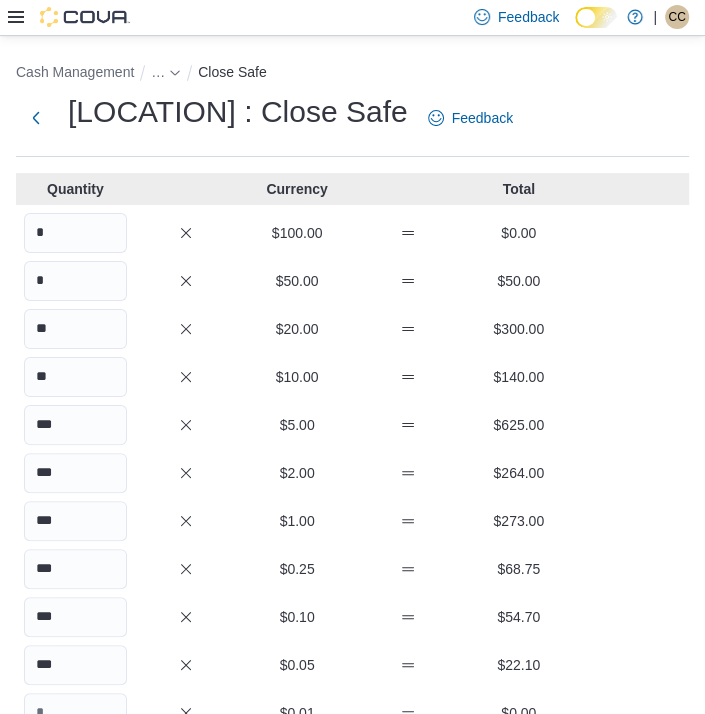 click on "*** [AMOUNT] [AMOUNT]" at bounding box center (352, 473) 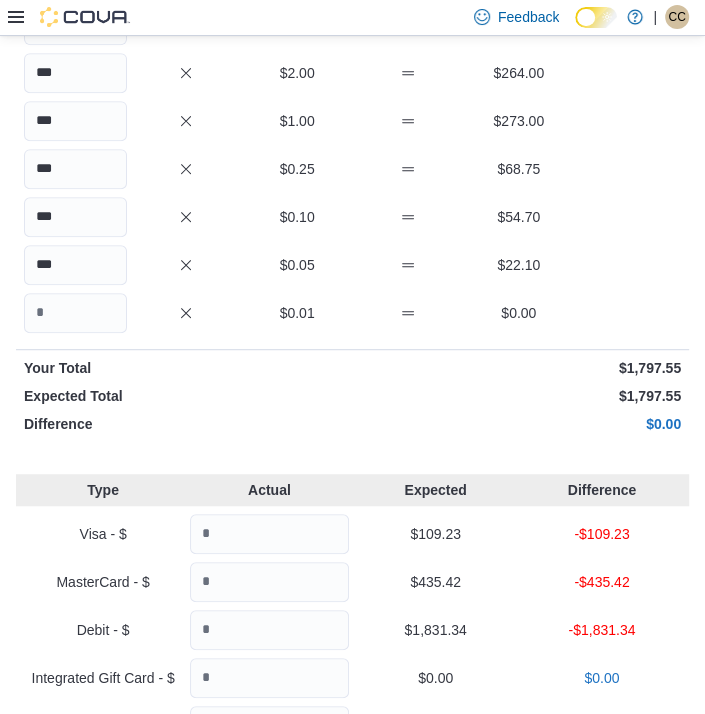 scroll, scrollTop: 838, scrollLeft: 0, axis: vertical 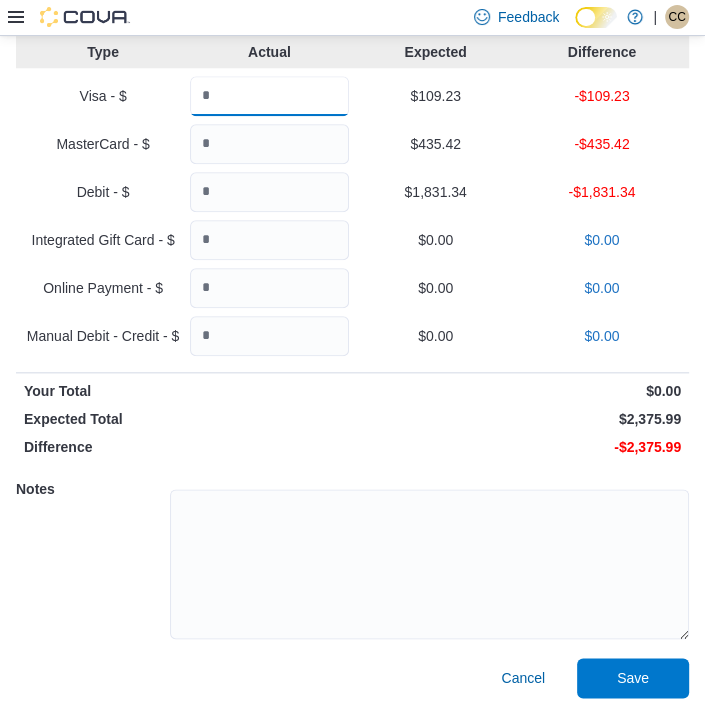 click at bounding box center [269, 96] 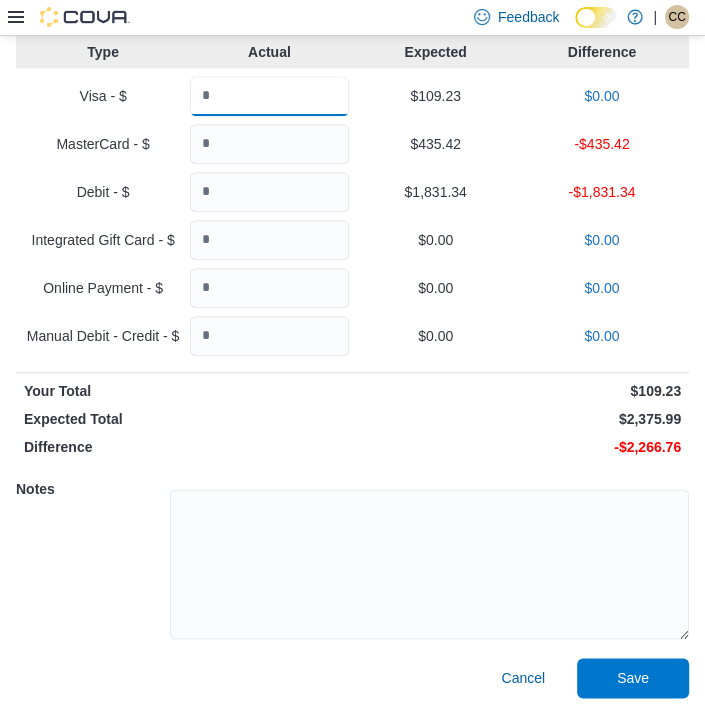 type on "******" 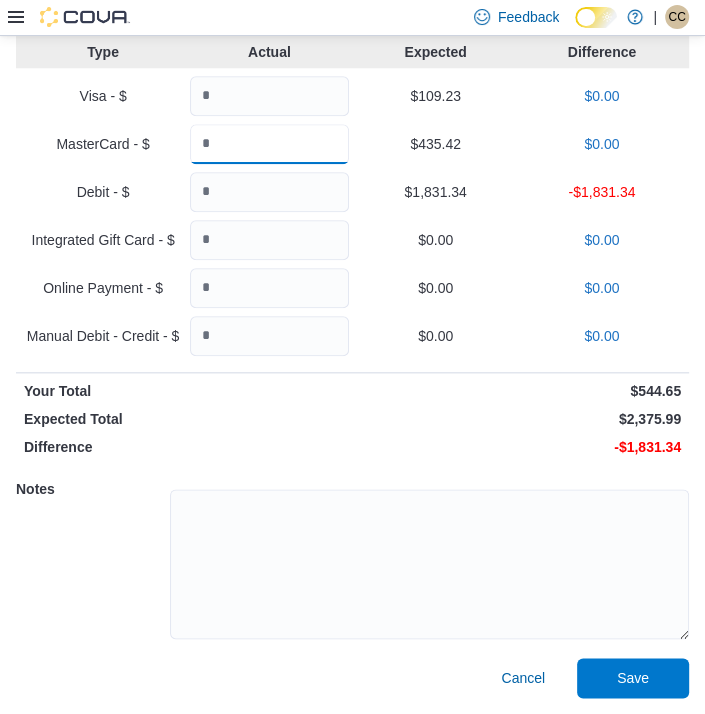 type on "******" 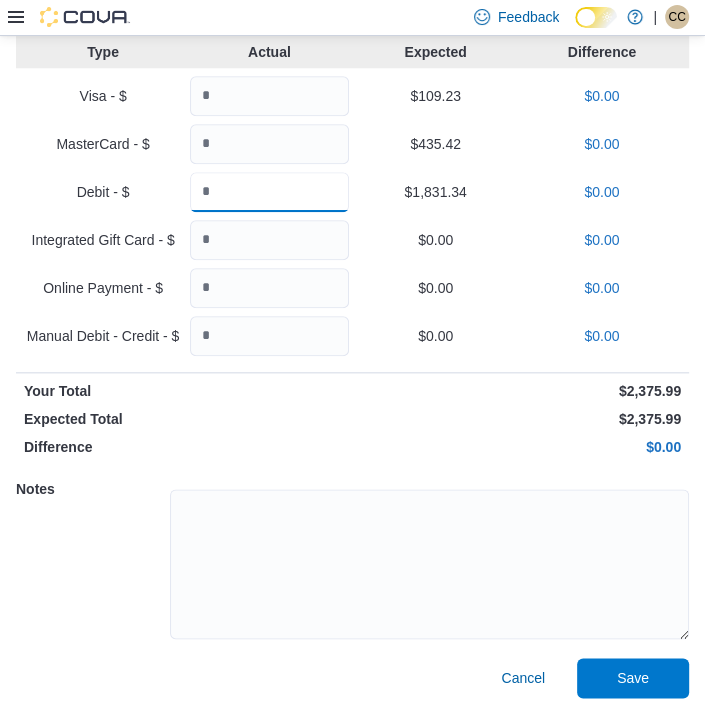 type on "*******" 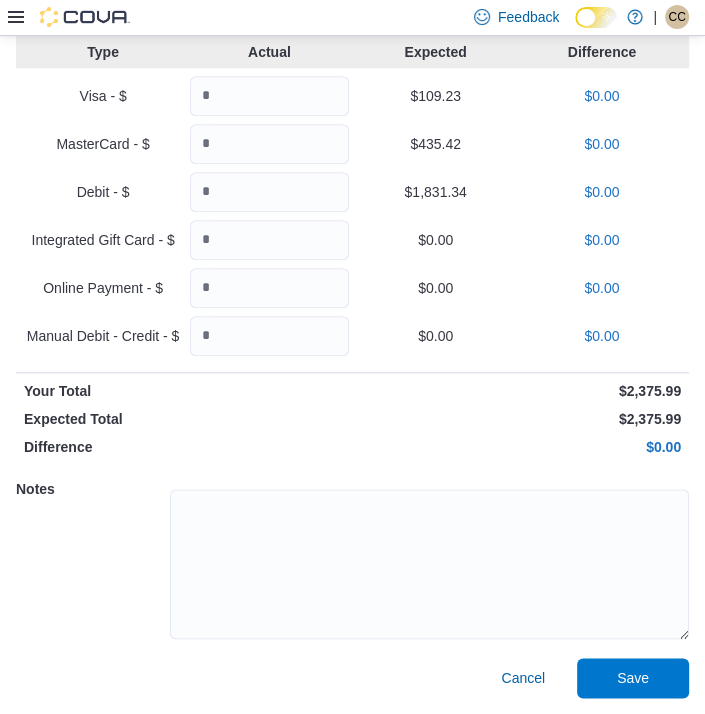 click on "Manual Debit - Credit - $ $0.00 $0.00" at bounding box center (352, 336) 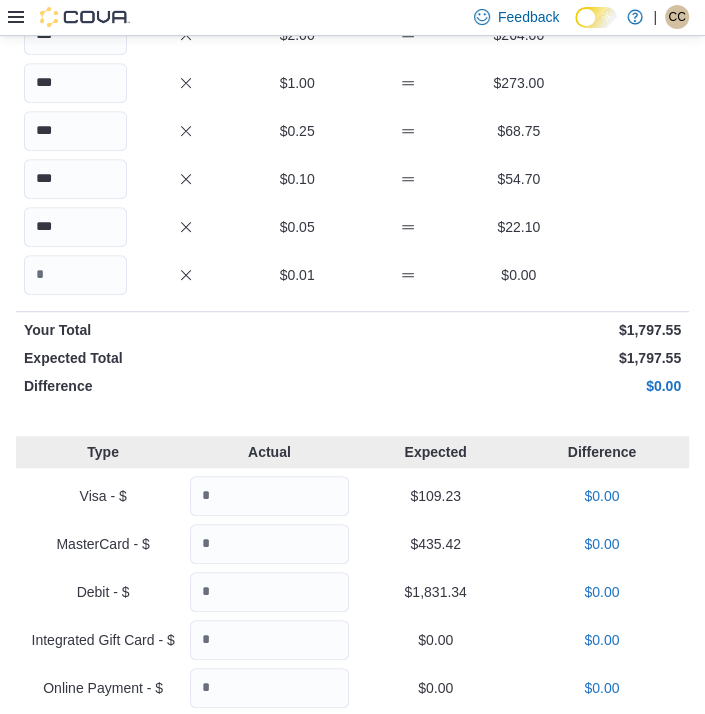 scroll, scrollTop: 838, scrollLeft: 0, axis: vertical 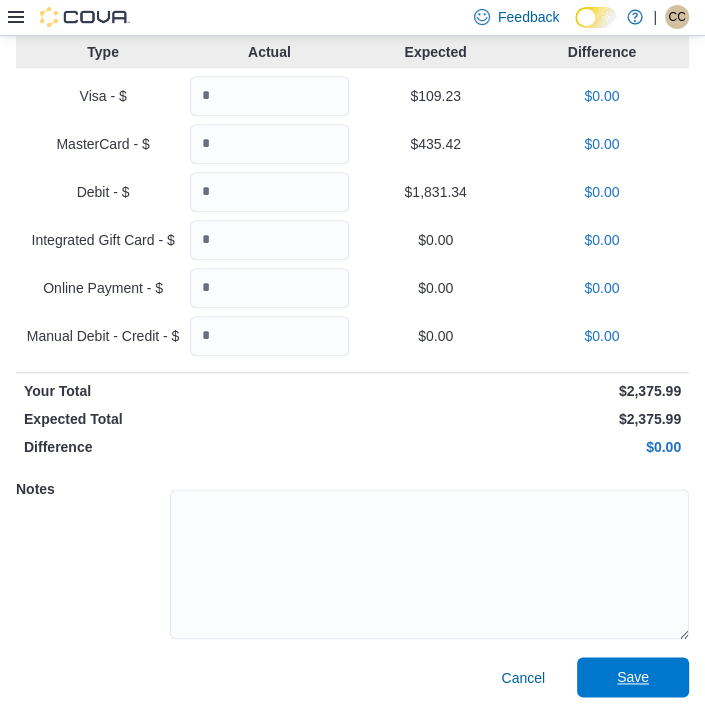 click on "Save" at bounding box center (633, 677) 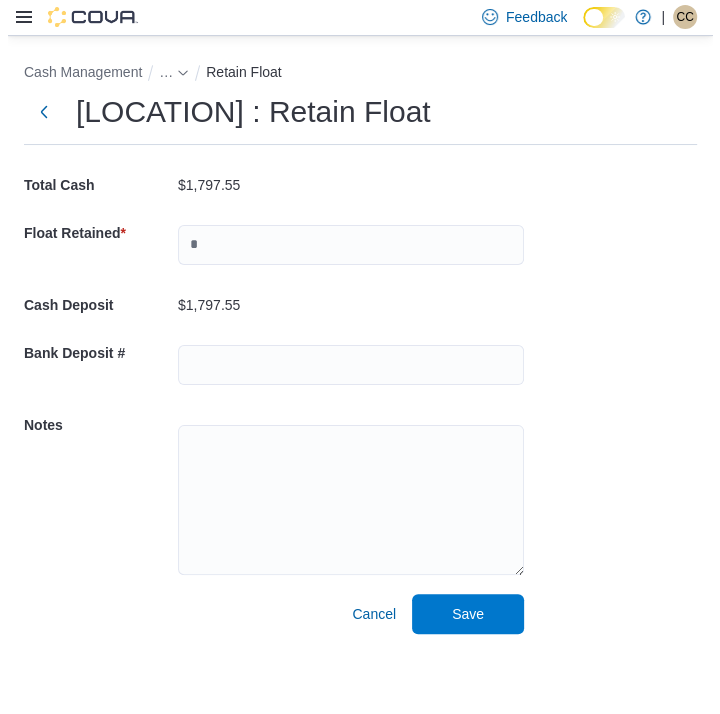 scroll, scrollTop: 0, scrollLeft: 0, axis: both 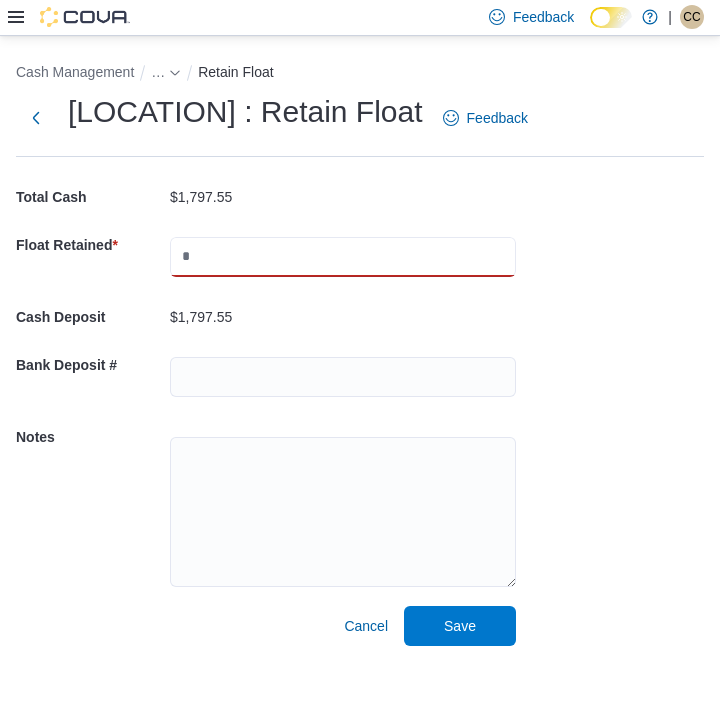 click at bounding box center [343, 257] 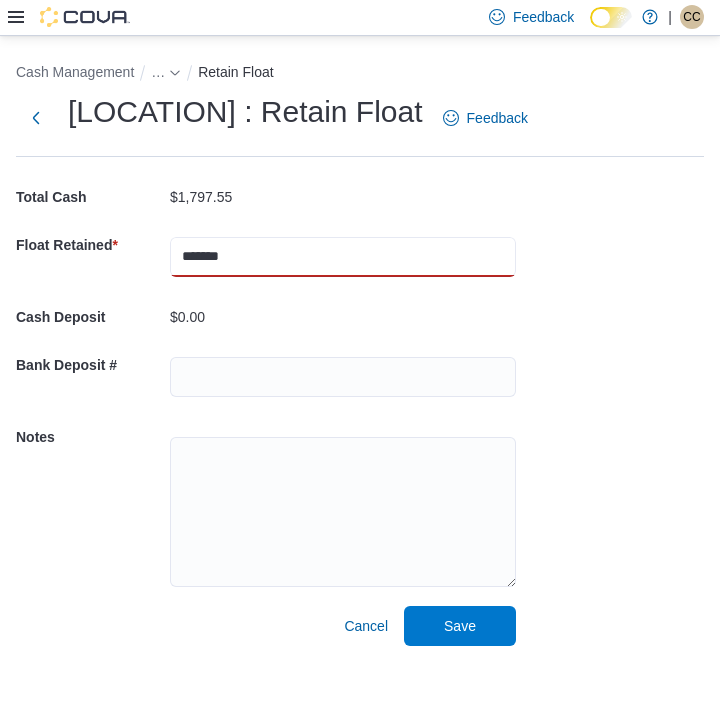type on "*******" 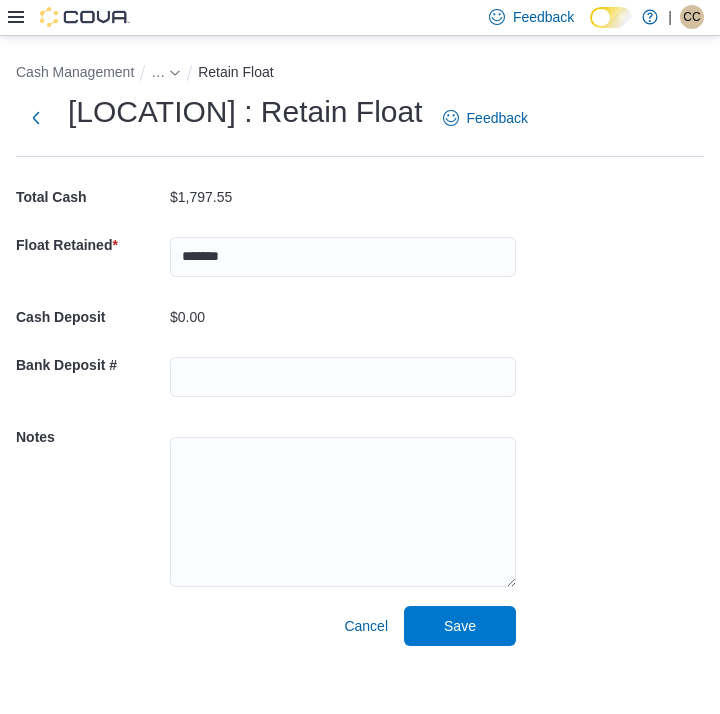 click on "Cash Management … Retain Float Close [LOCATION] : Retain Float Feedback Total Cash [AMOUNT] Float Retained * ******* Cash Deposit [AMOUNT] Bank Deposit # Notes Cancel Save" at bounding box center [360, 349] 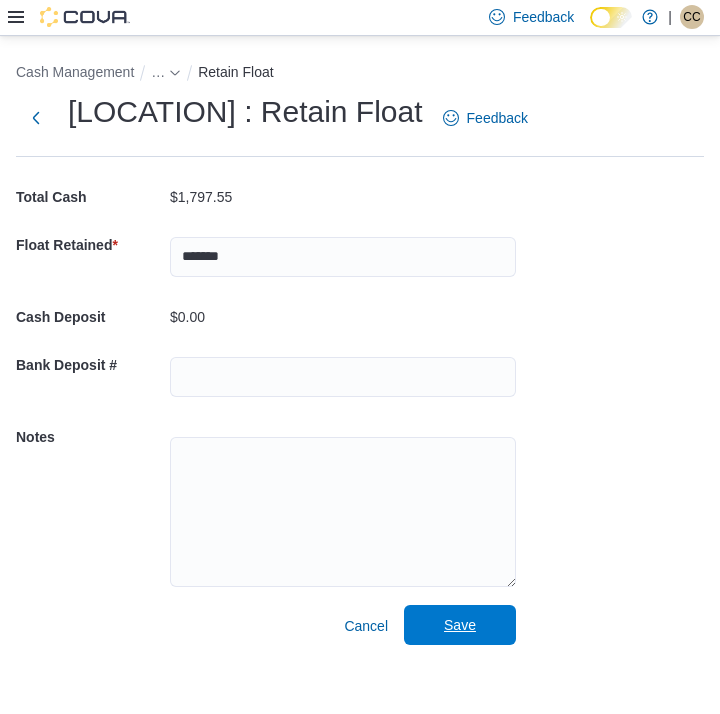 click on "Save" at bounding box center (460, 625) 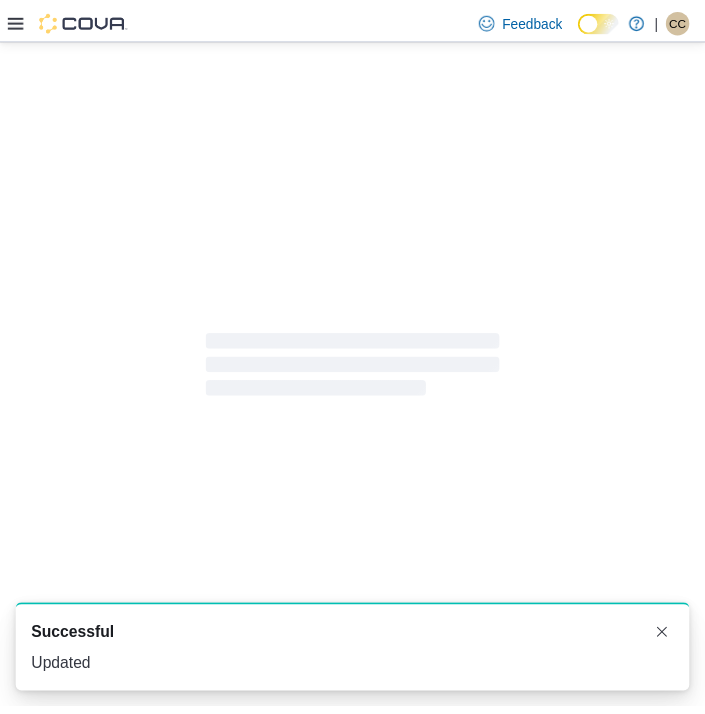 scroll, scrollTop: 0, scrollLeft: 0, axis: both 